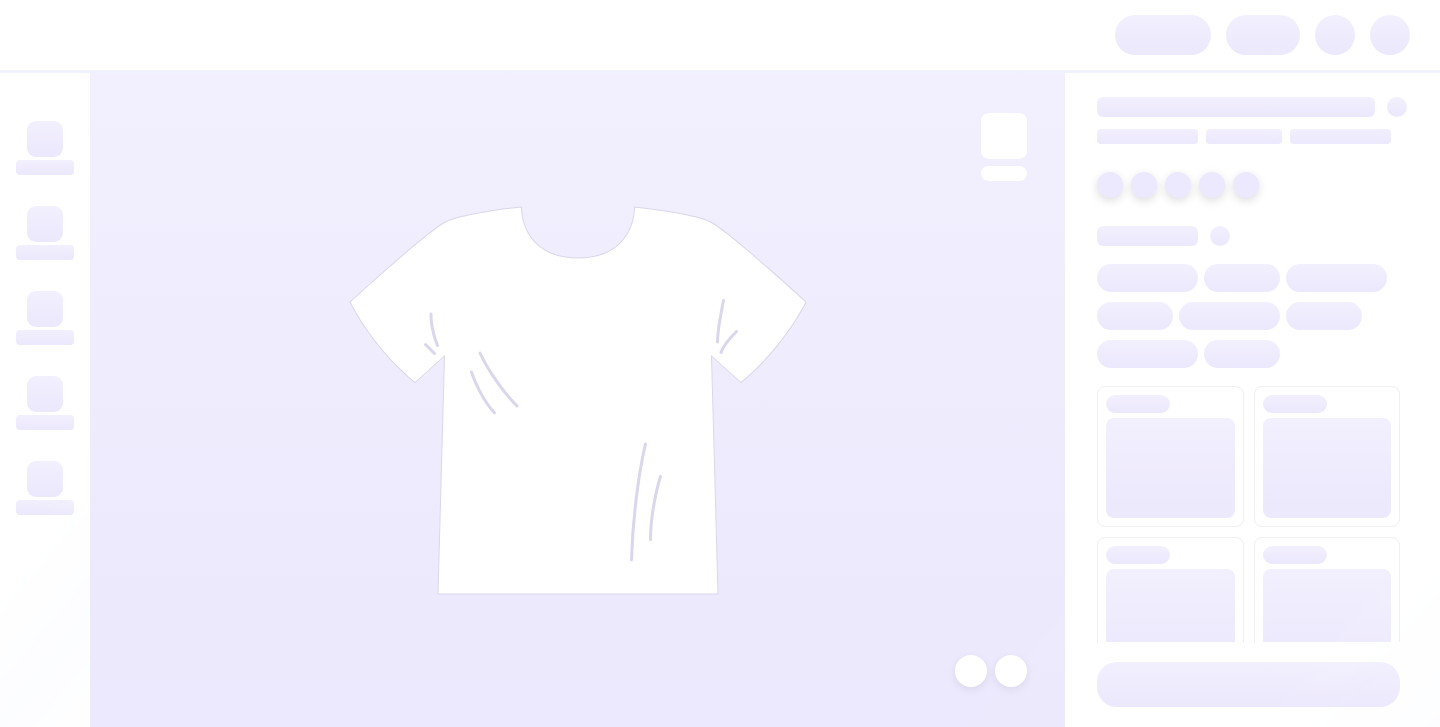 scroll, scrollTop: 0, scrollLeft: 0, axis: both 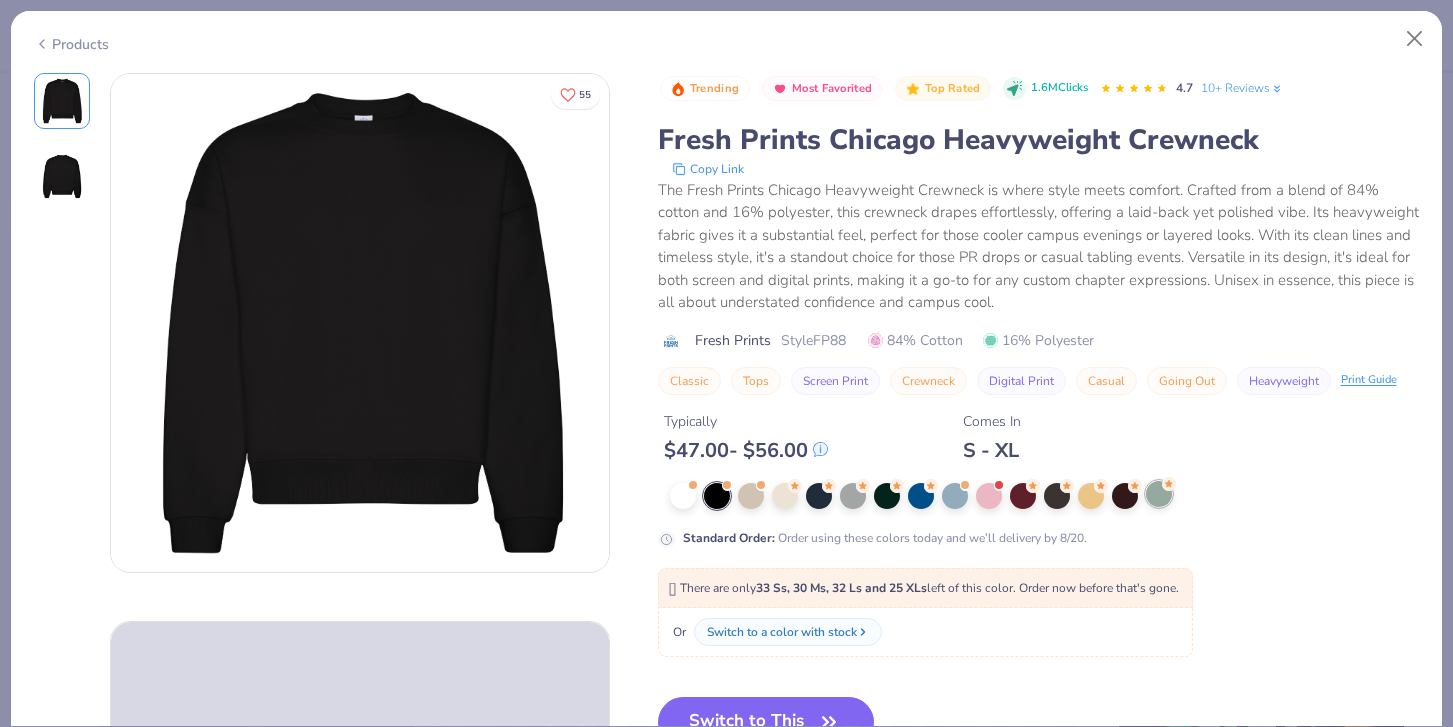 click at bounding box center [1159, 494] 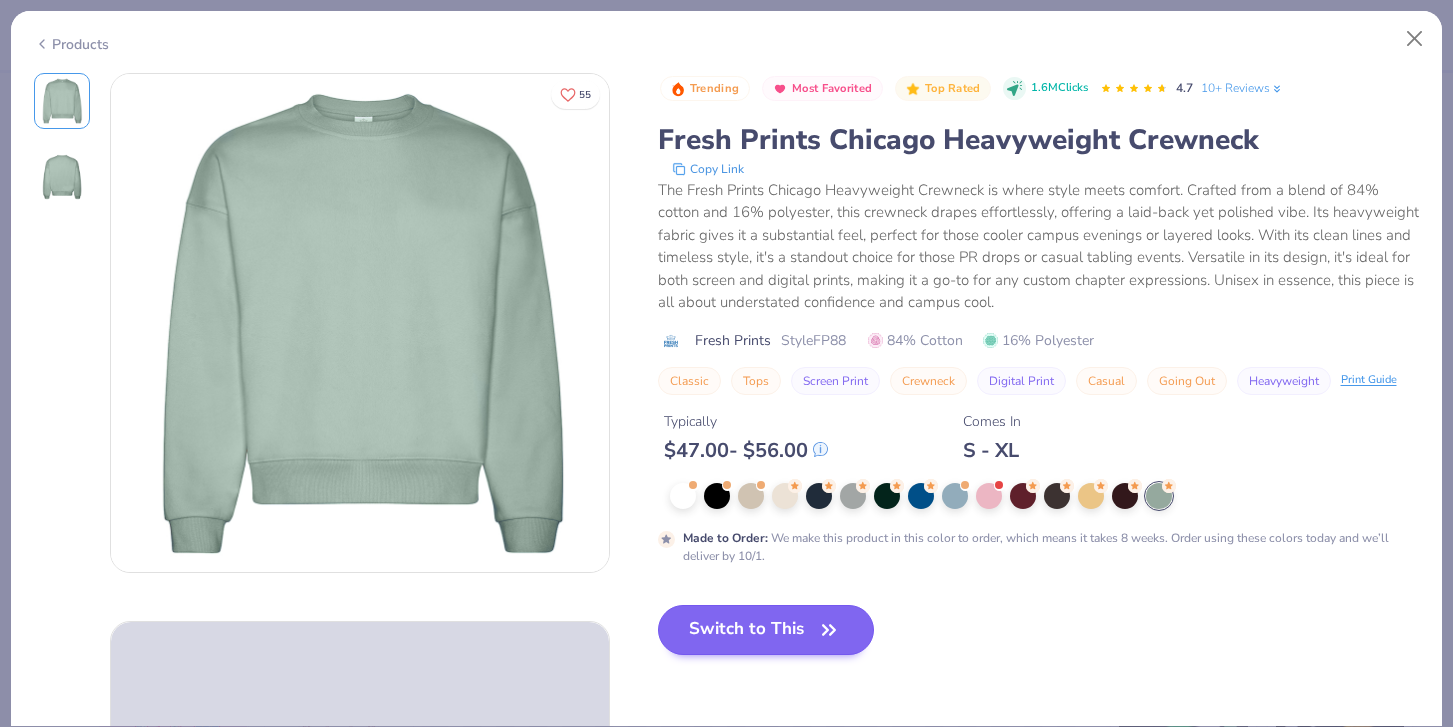 click on "Switch to This" at bounding box center (766, 630) 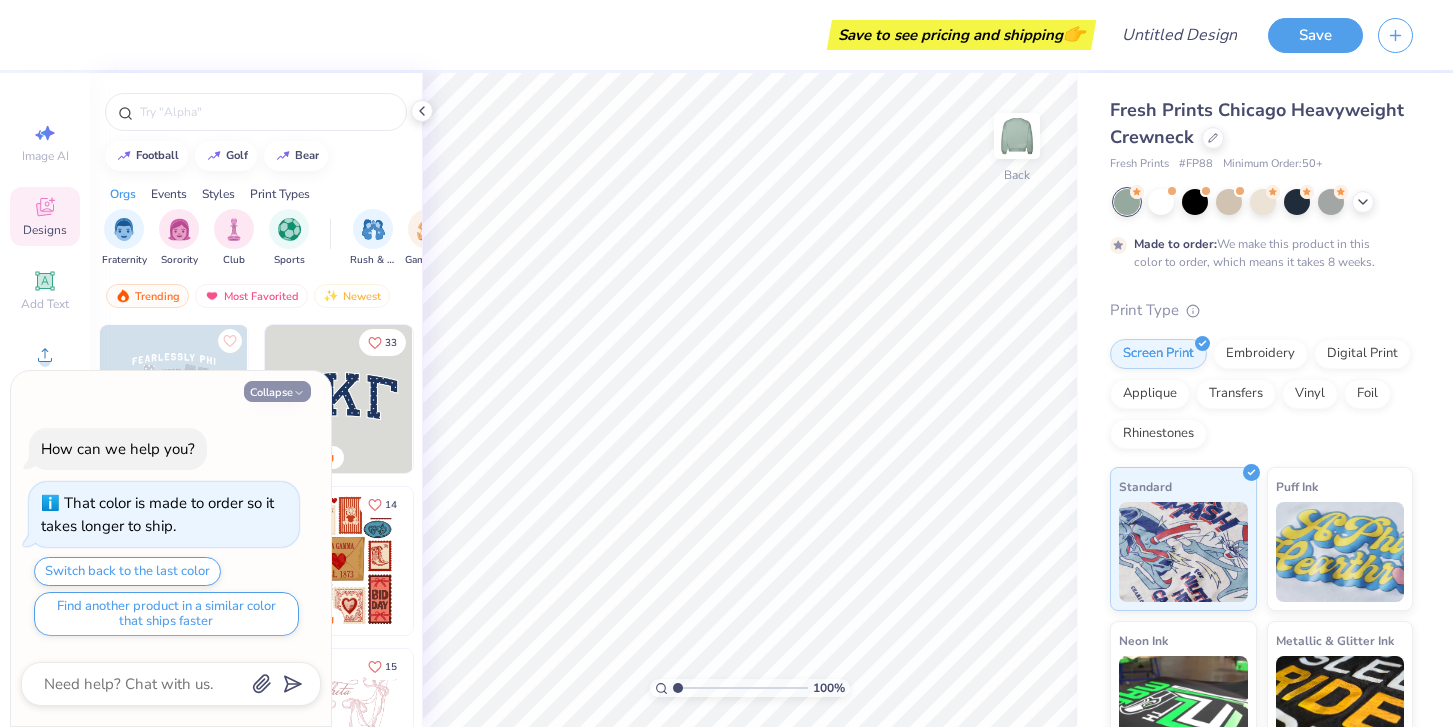 click on "Collapse" at bounding box center (277, 391) 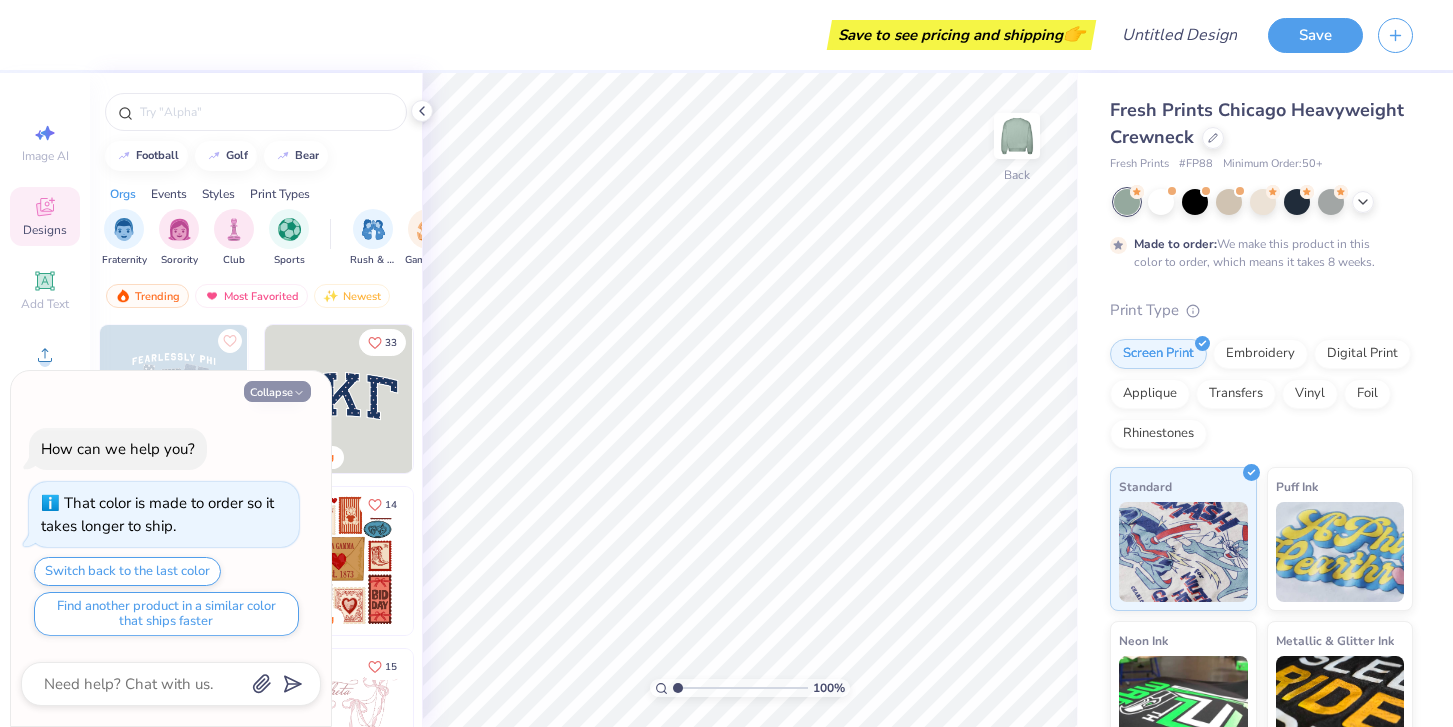 type on "x" 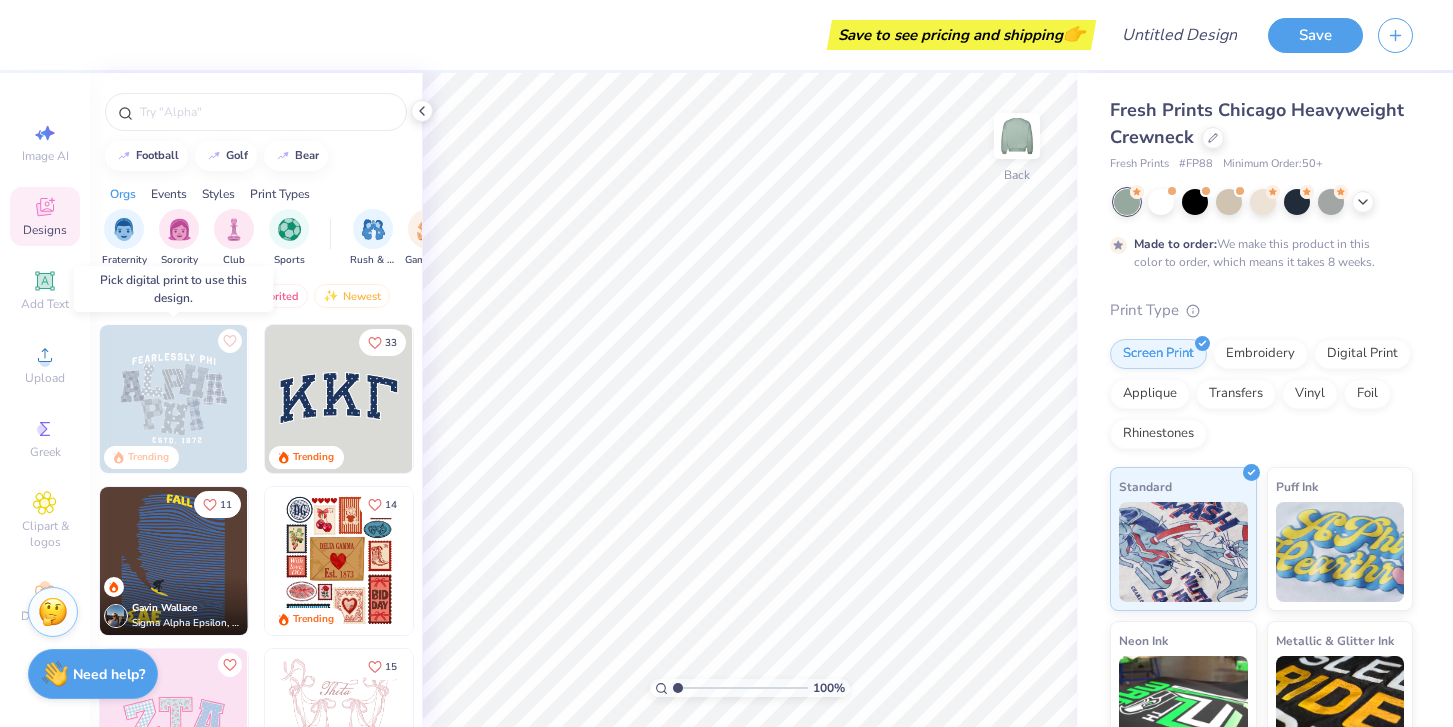 click at bounding box center (174, 399) 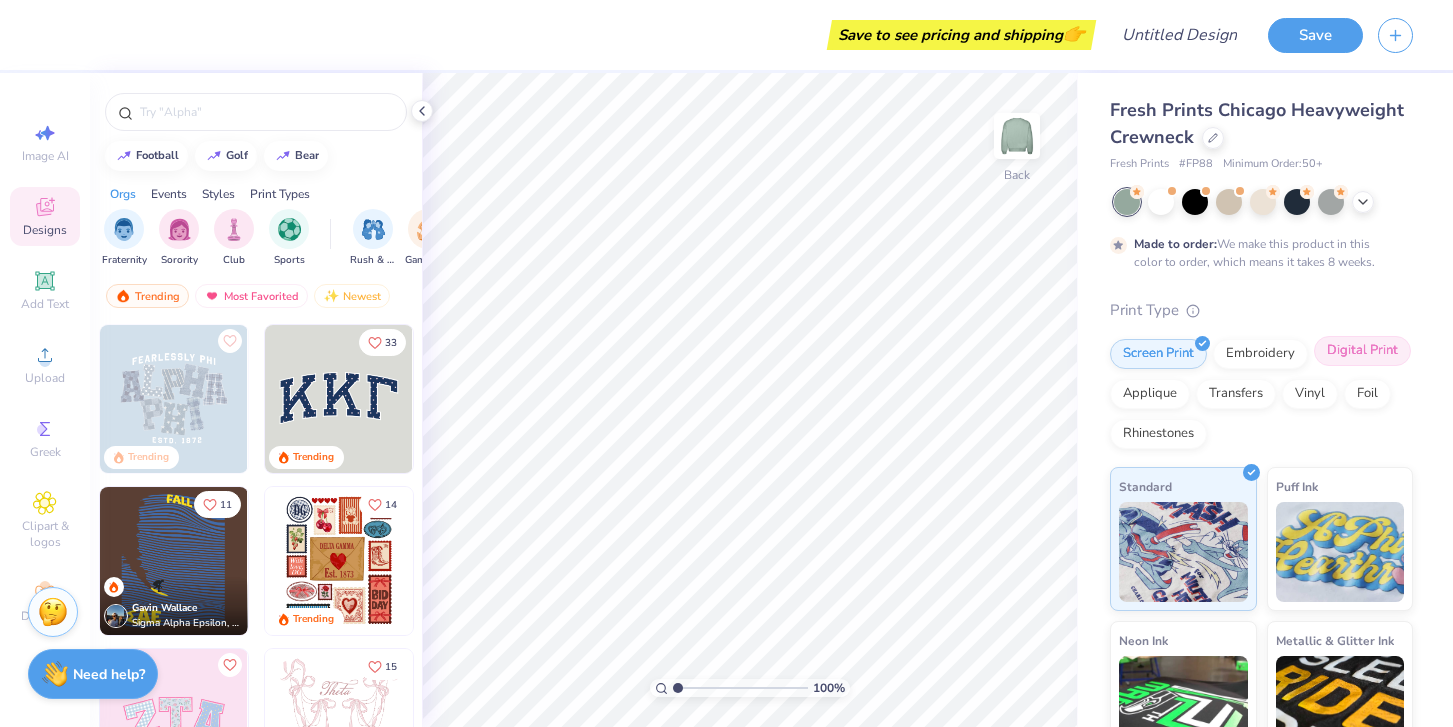 click on "Digital Print" at bounding box center (1362, 351) 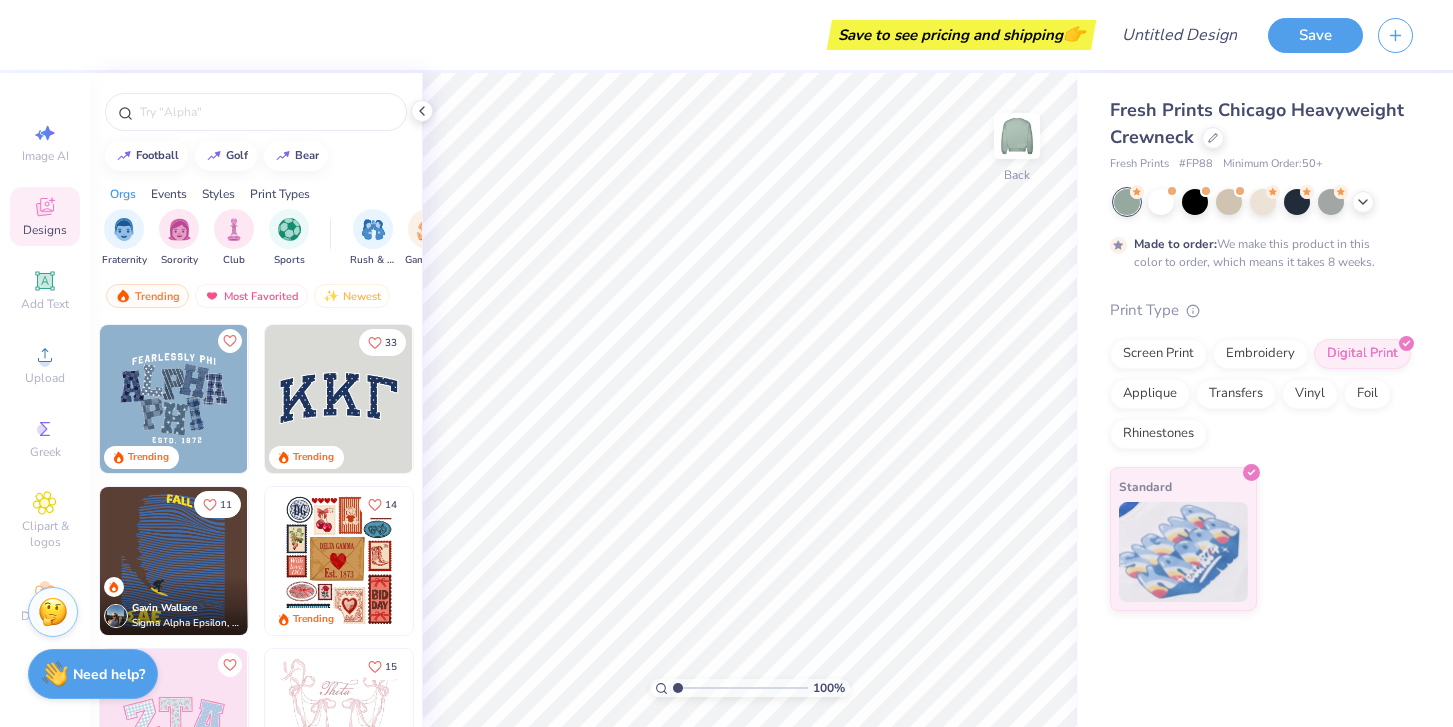 click at bounding box center (174, 399) 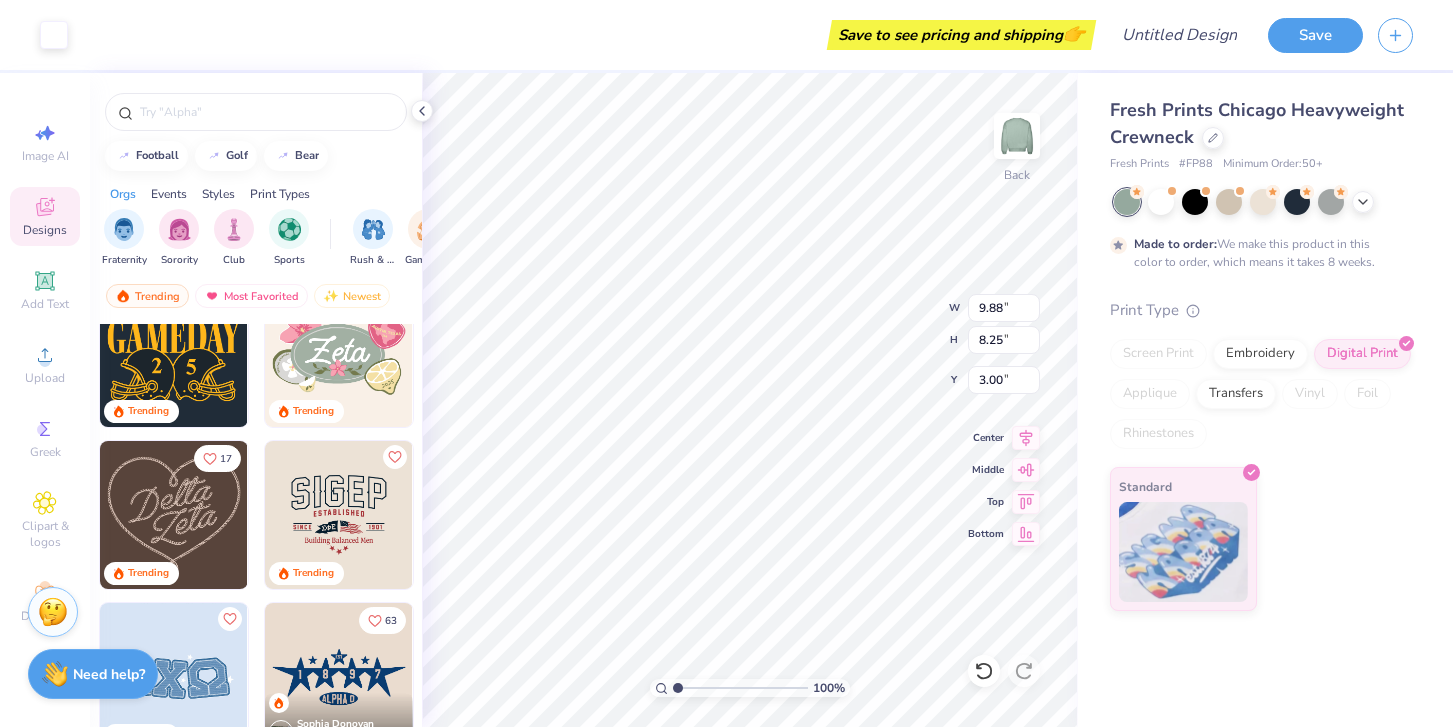 scroll, scrollTop: 331, scrollLeft: 0, axis: vertical 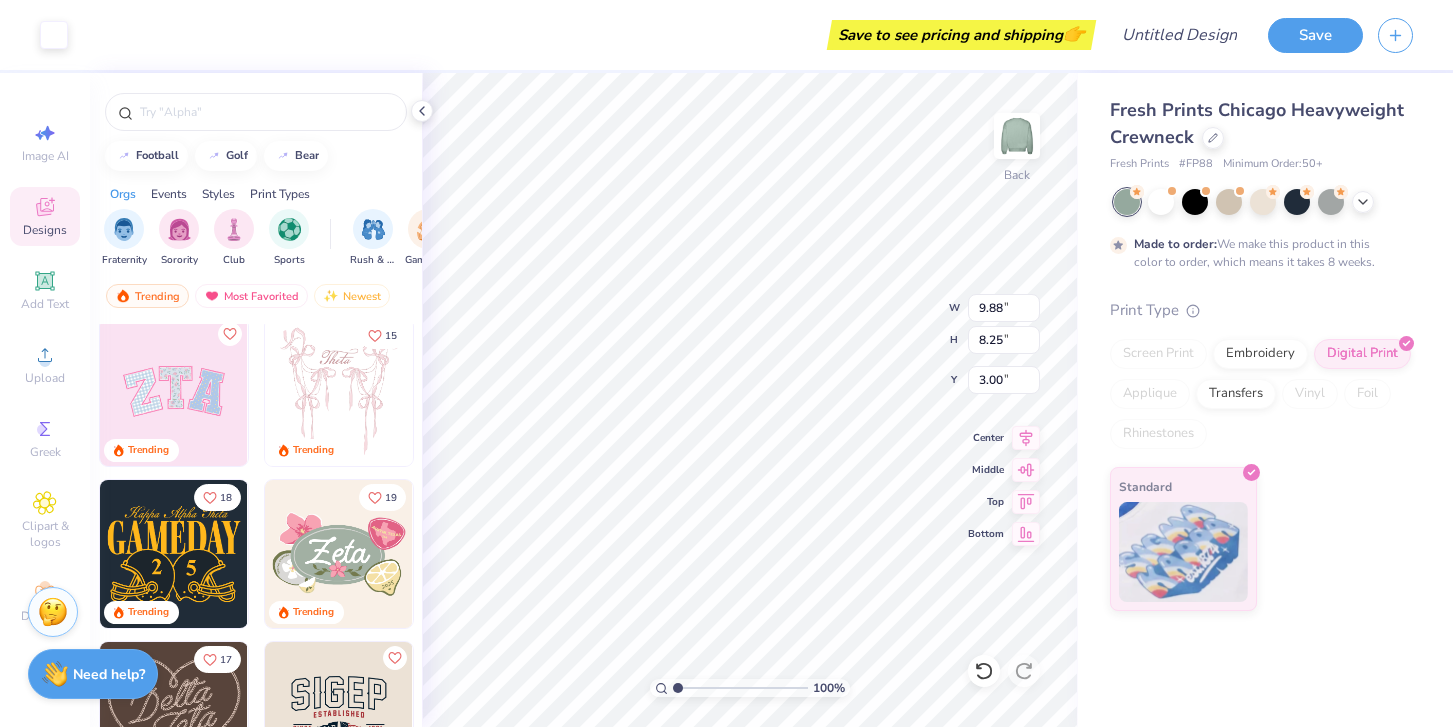 click at bounding box center [174, 392] 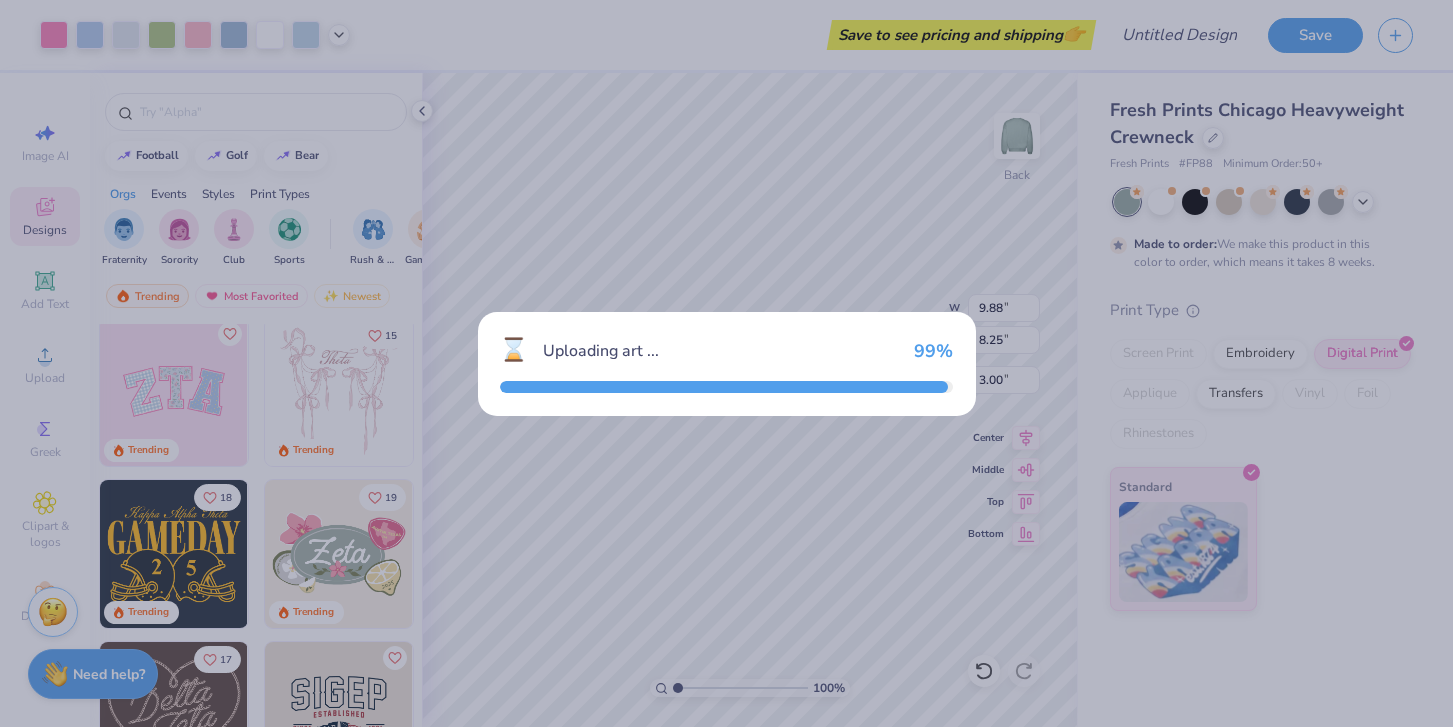 type on "10.33" 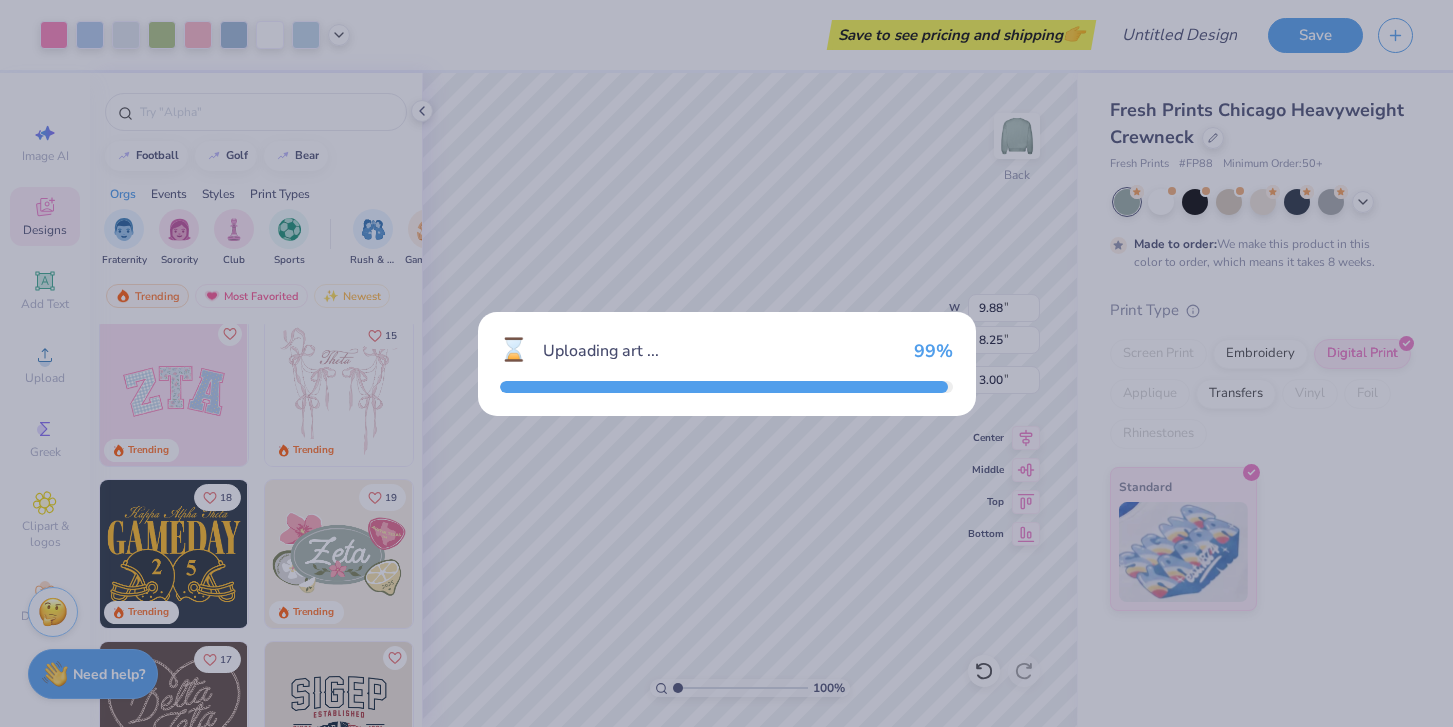 type on "5.17" 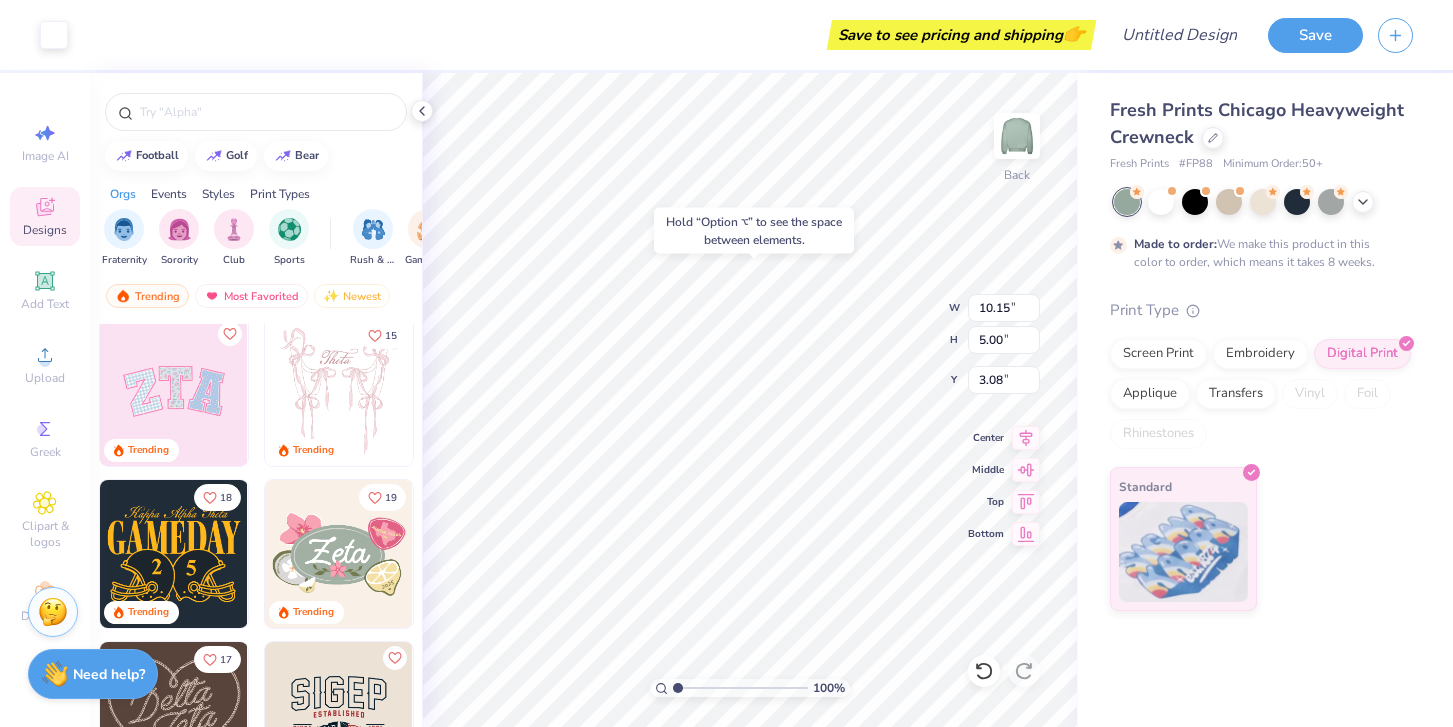 type on "5.50" 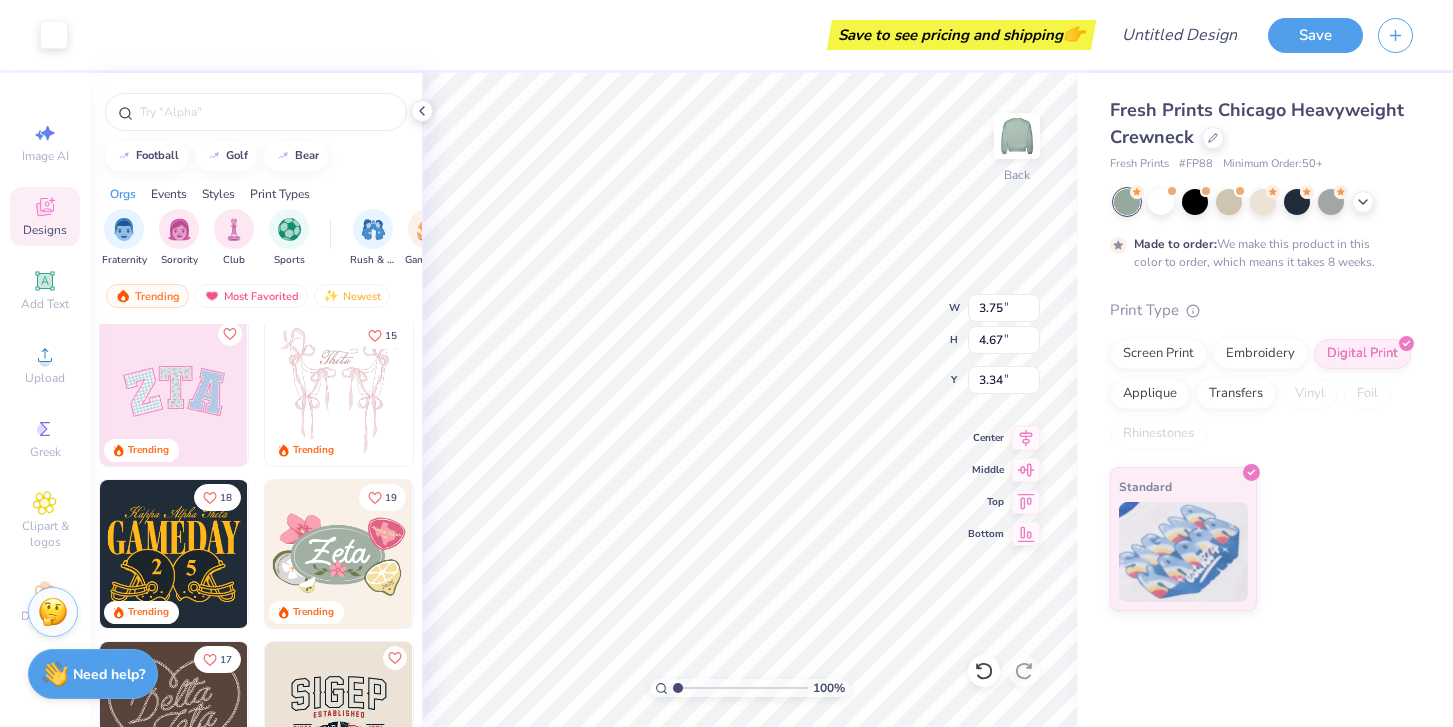 type on "3.33" 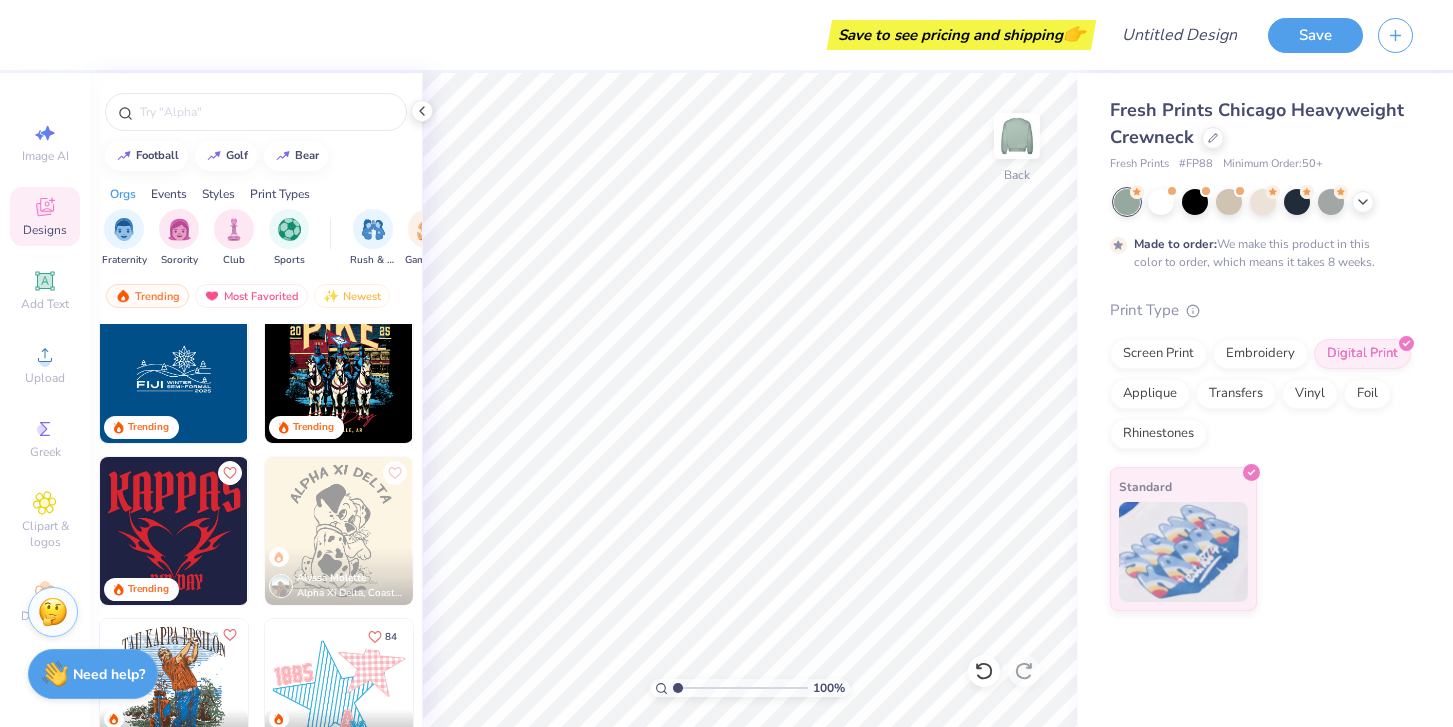 scroll, scrollTop: 2441, scrollLeft: 0, axis: vertical 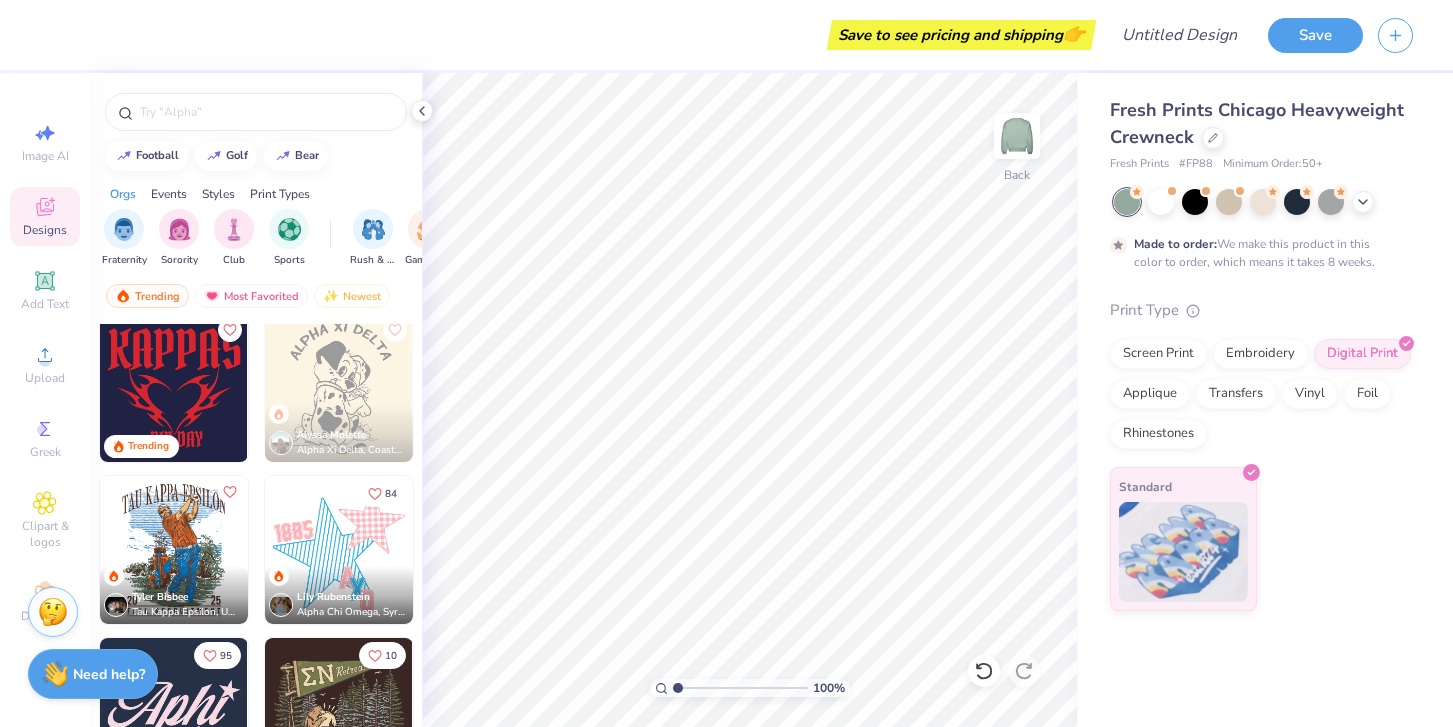 click on "[FIRST] [LAST] [ORGANIZATION], [CITY] University" at bounding box center [339, 595] 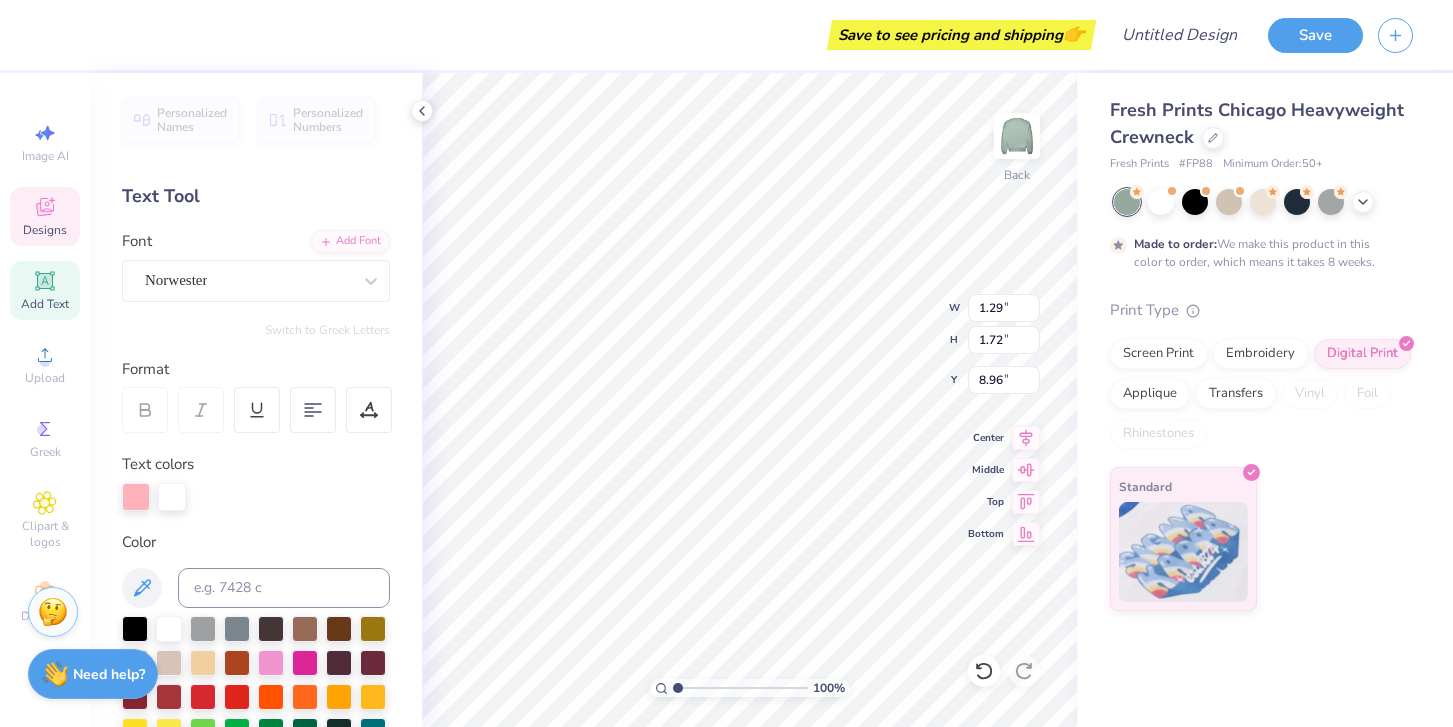 type on "D" 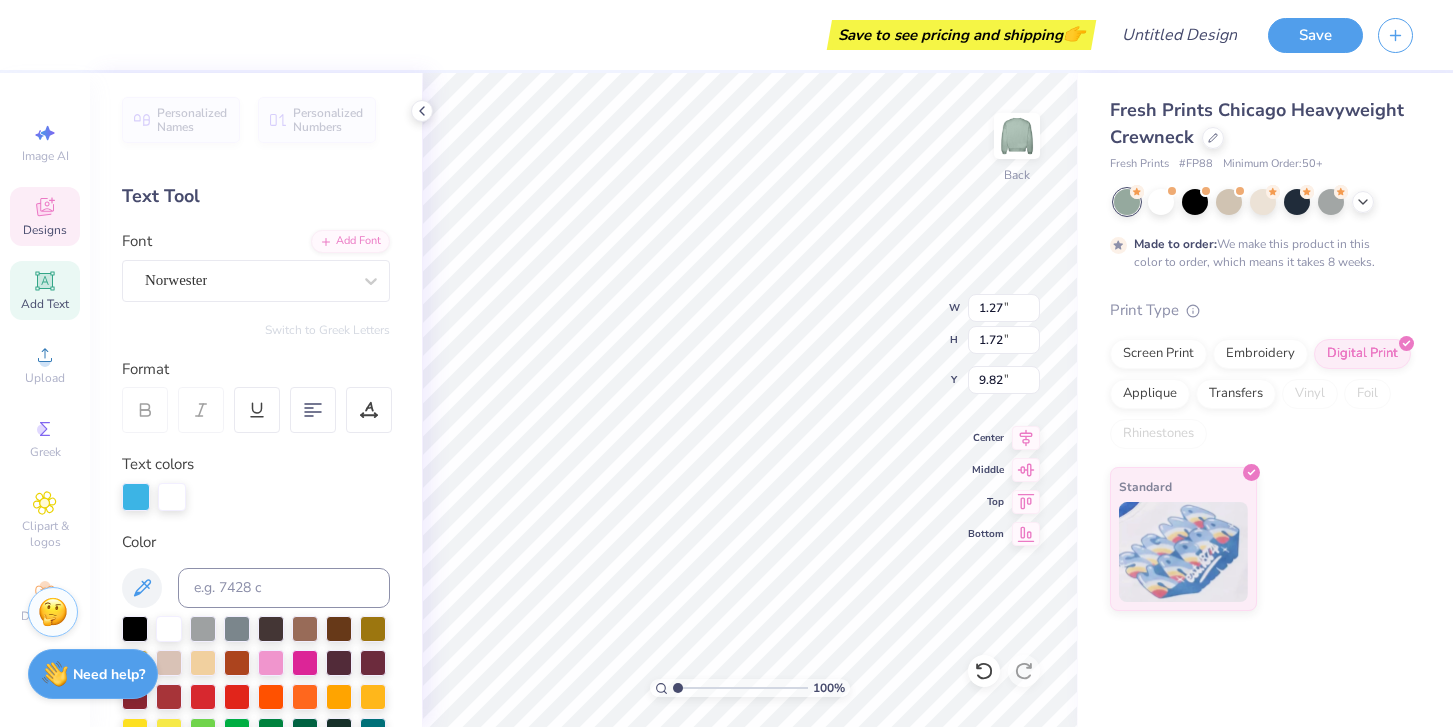 type on "Z" 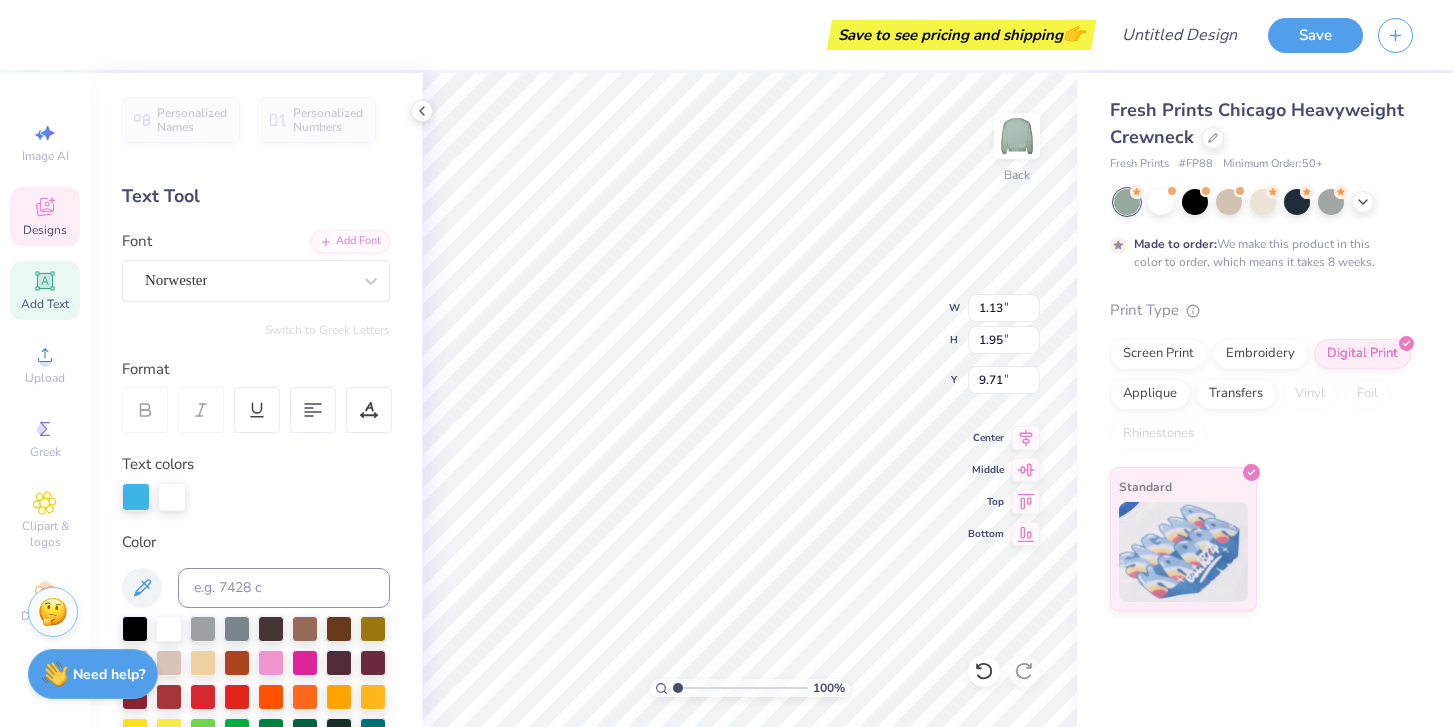 type on "9.82" 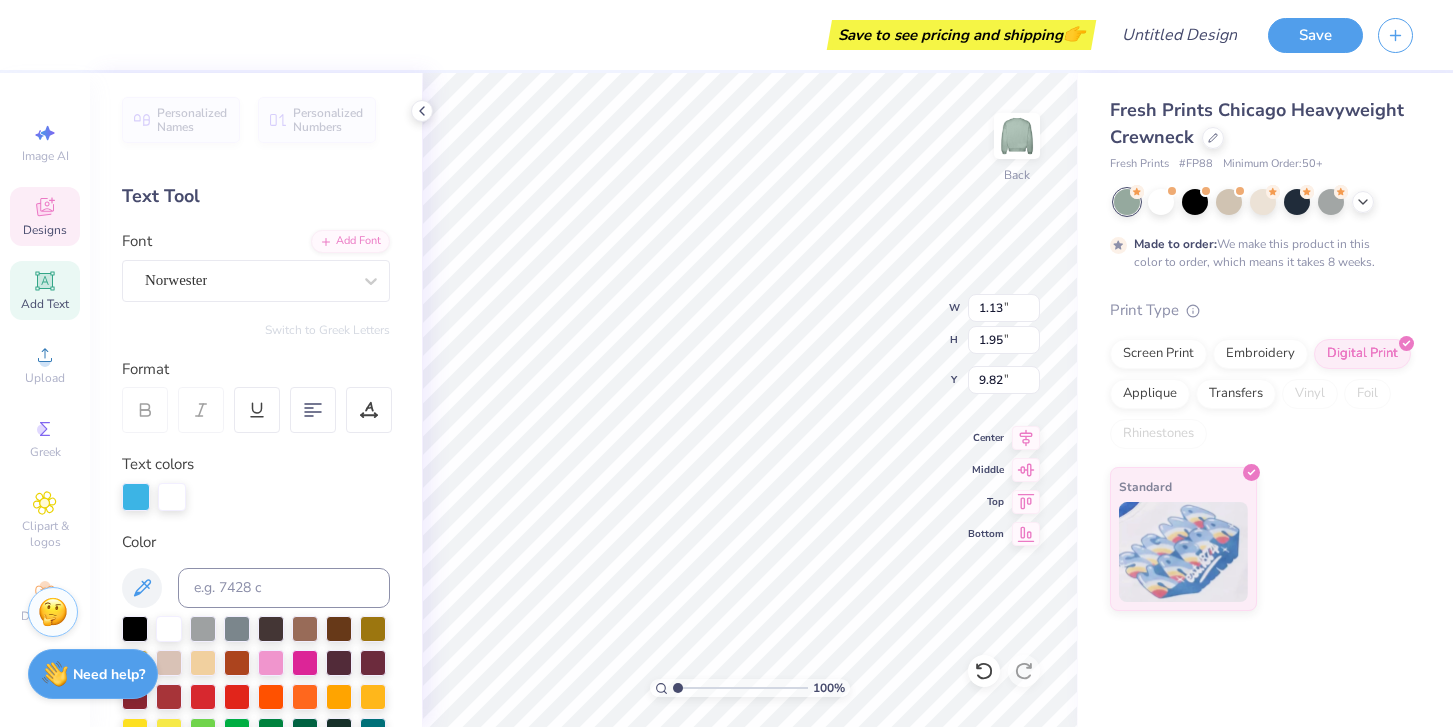 type on "1.05" 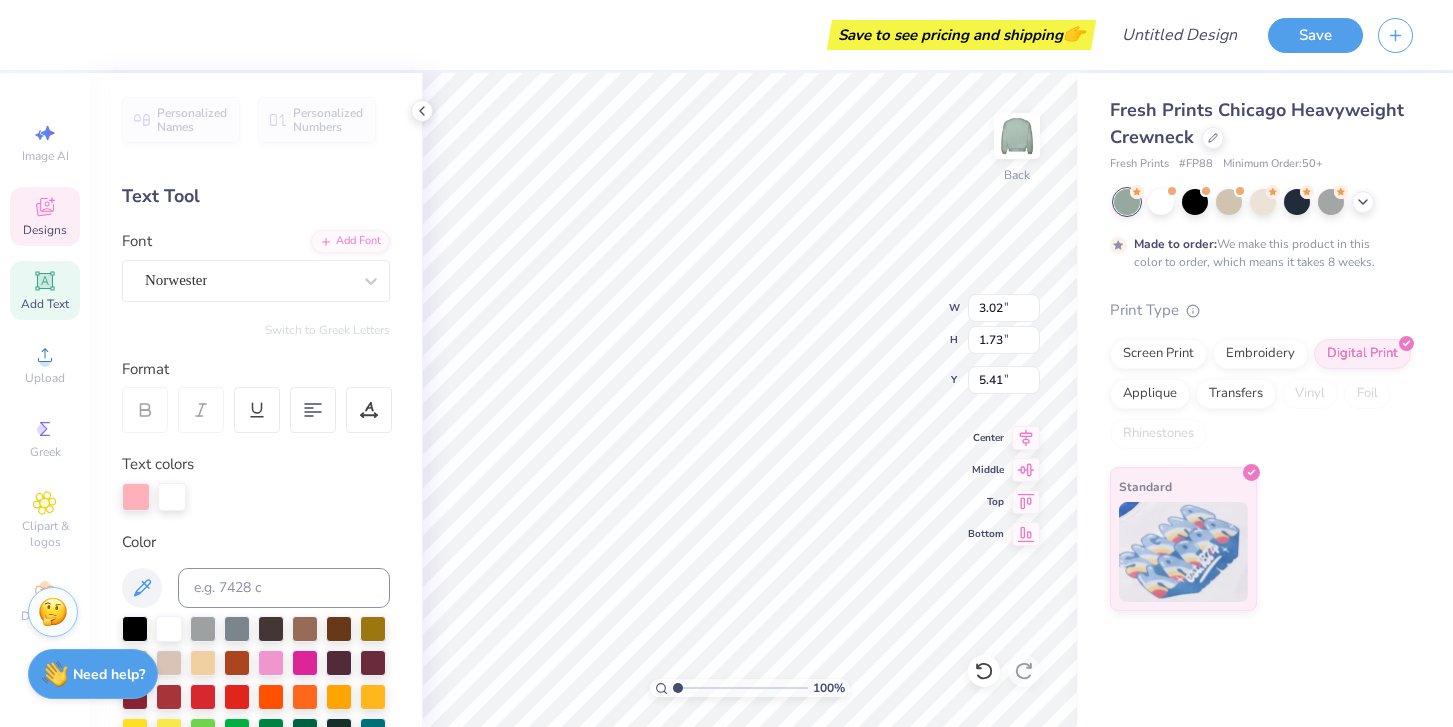 type on "1902" 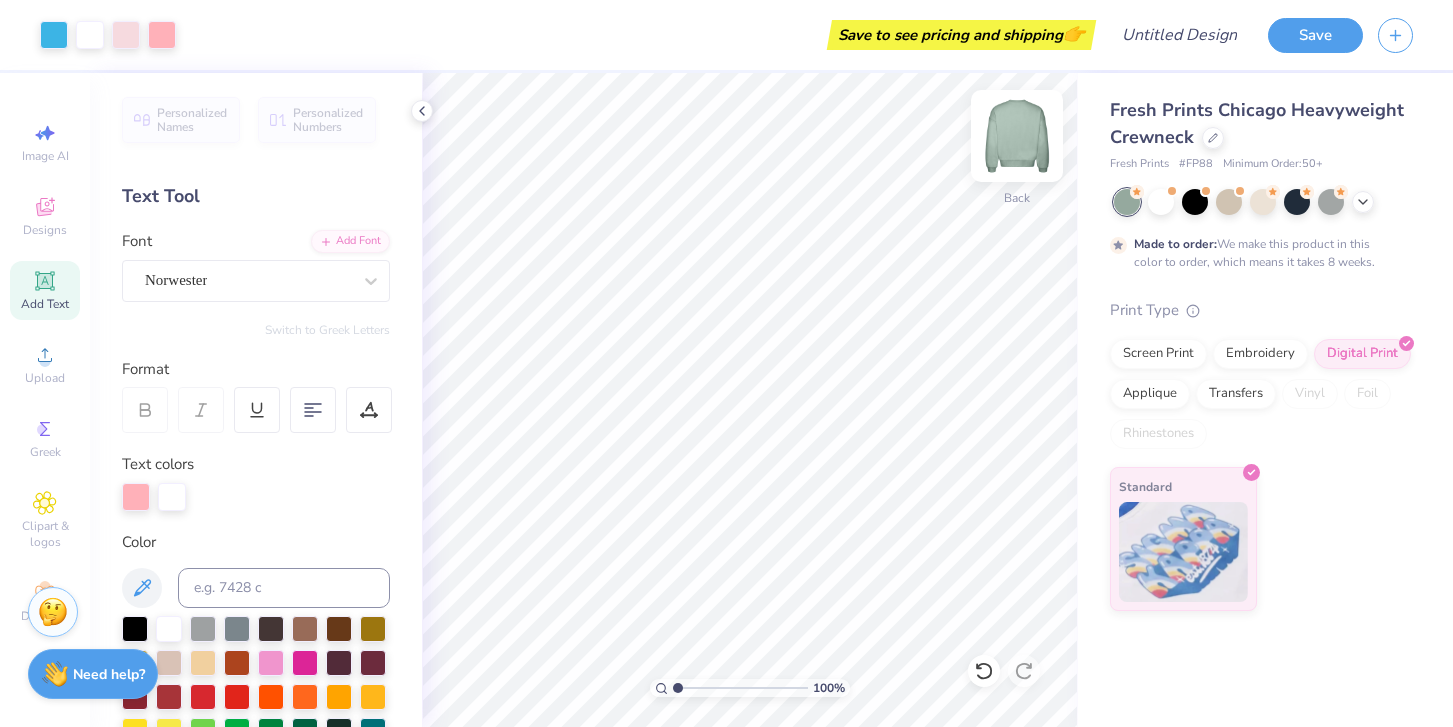 click at bounding box center [1017, 136] 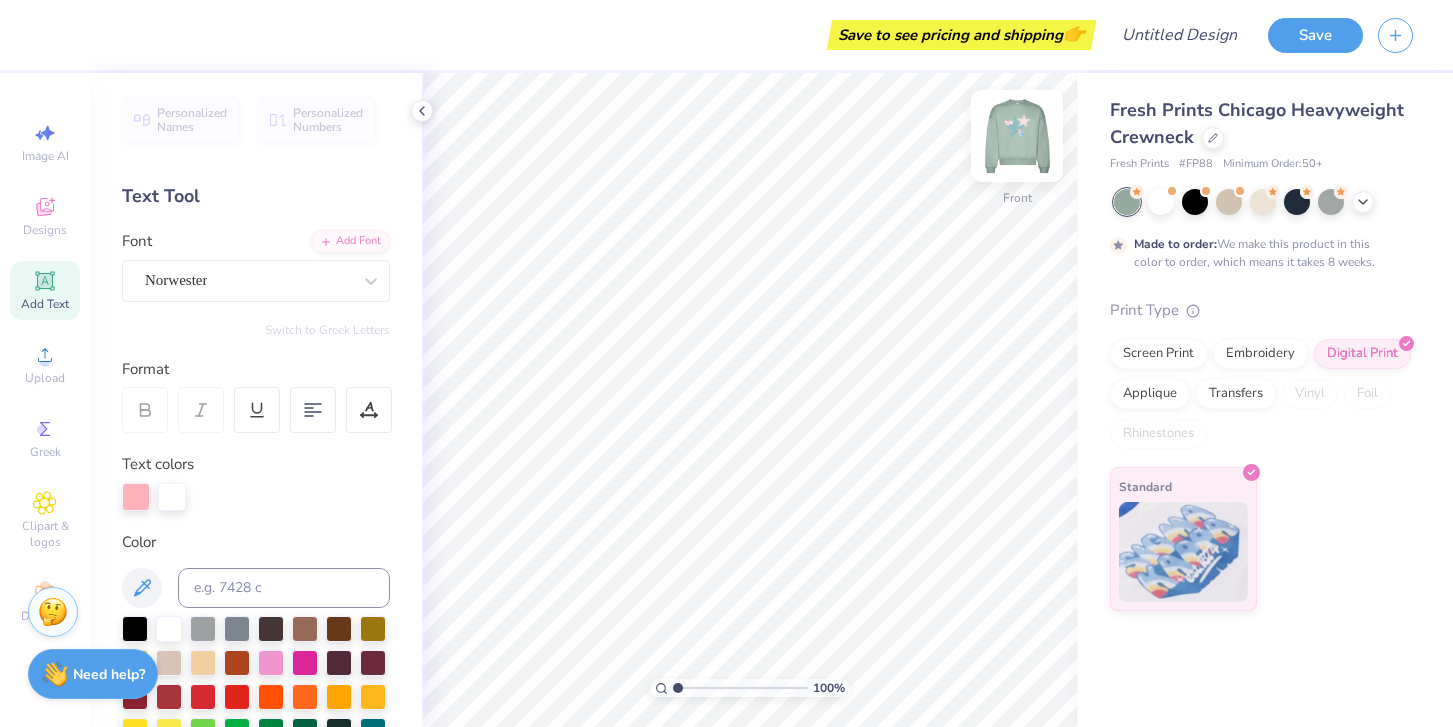 click at bounding box center [1017, 136] 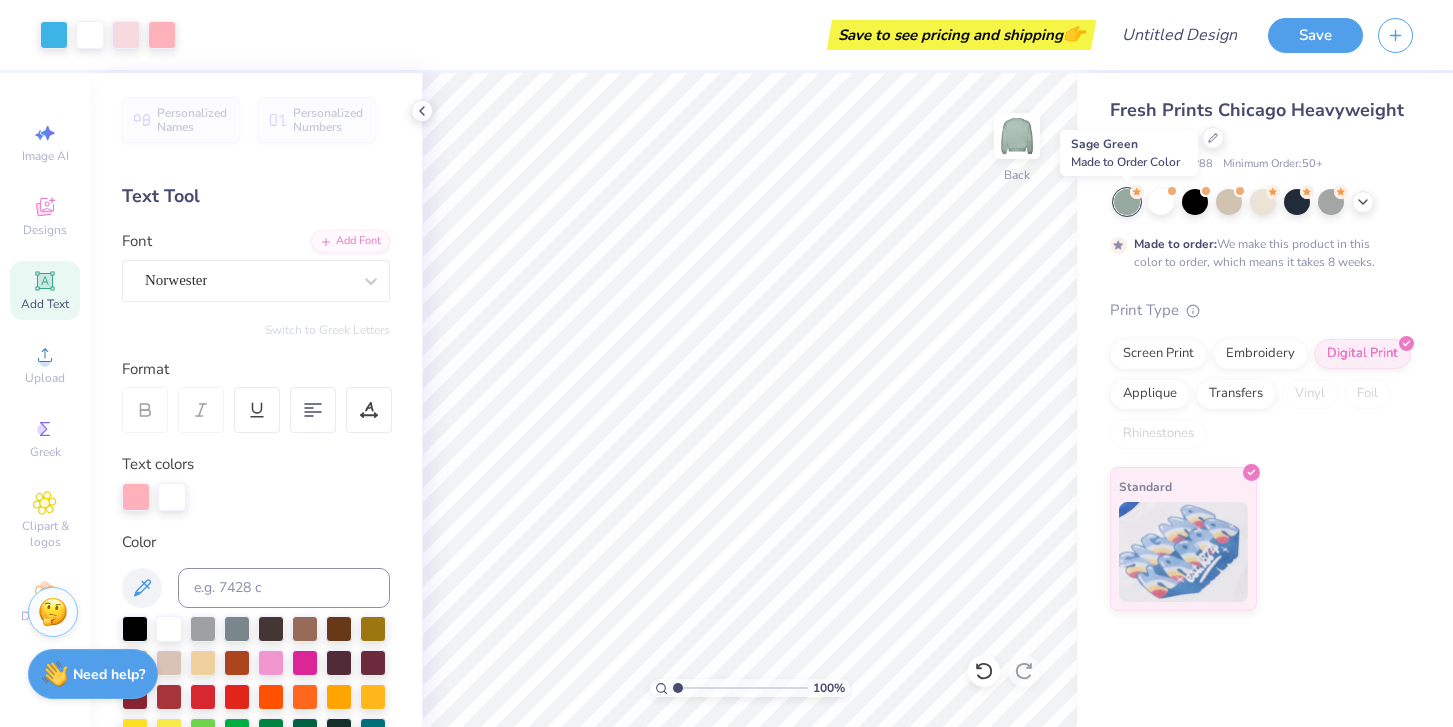 click at bounding box center (1127, 202) 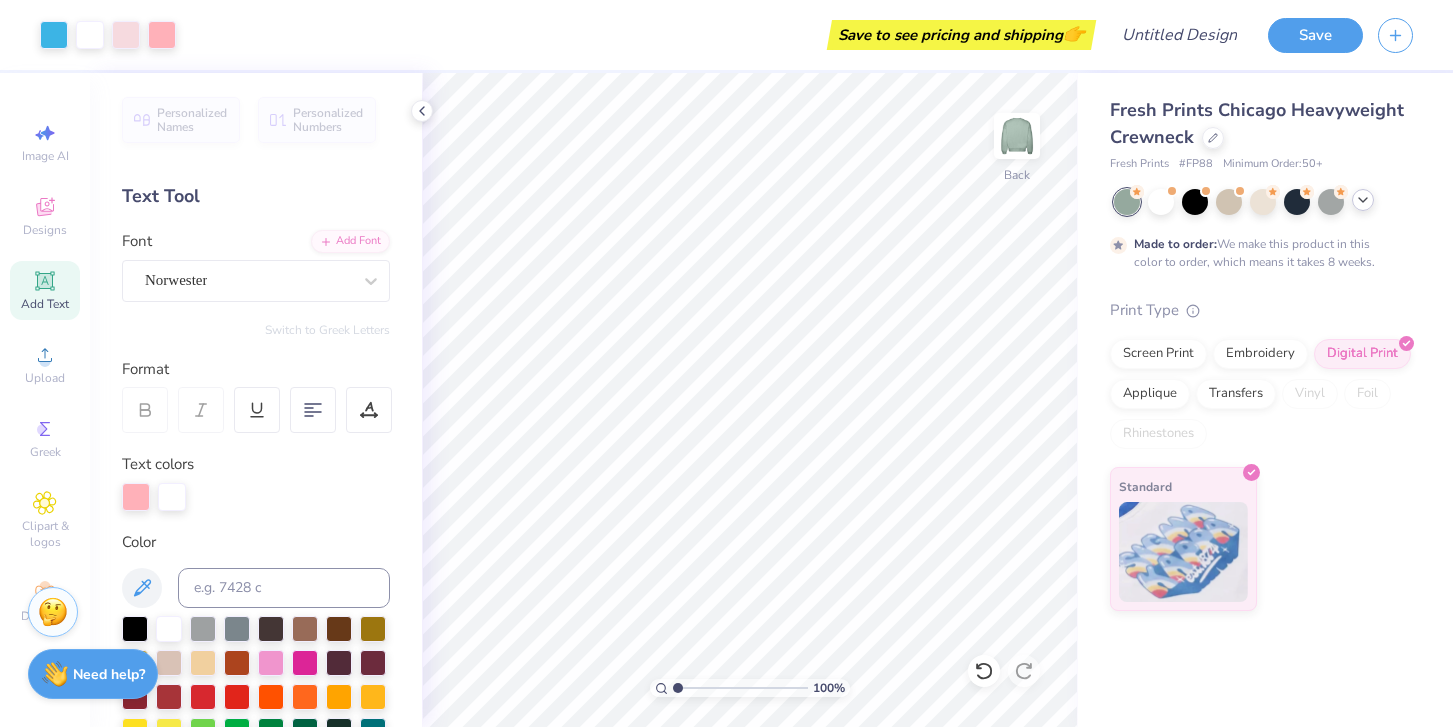 click 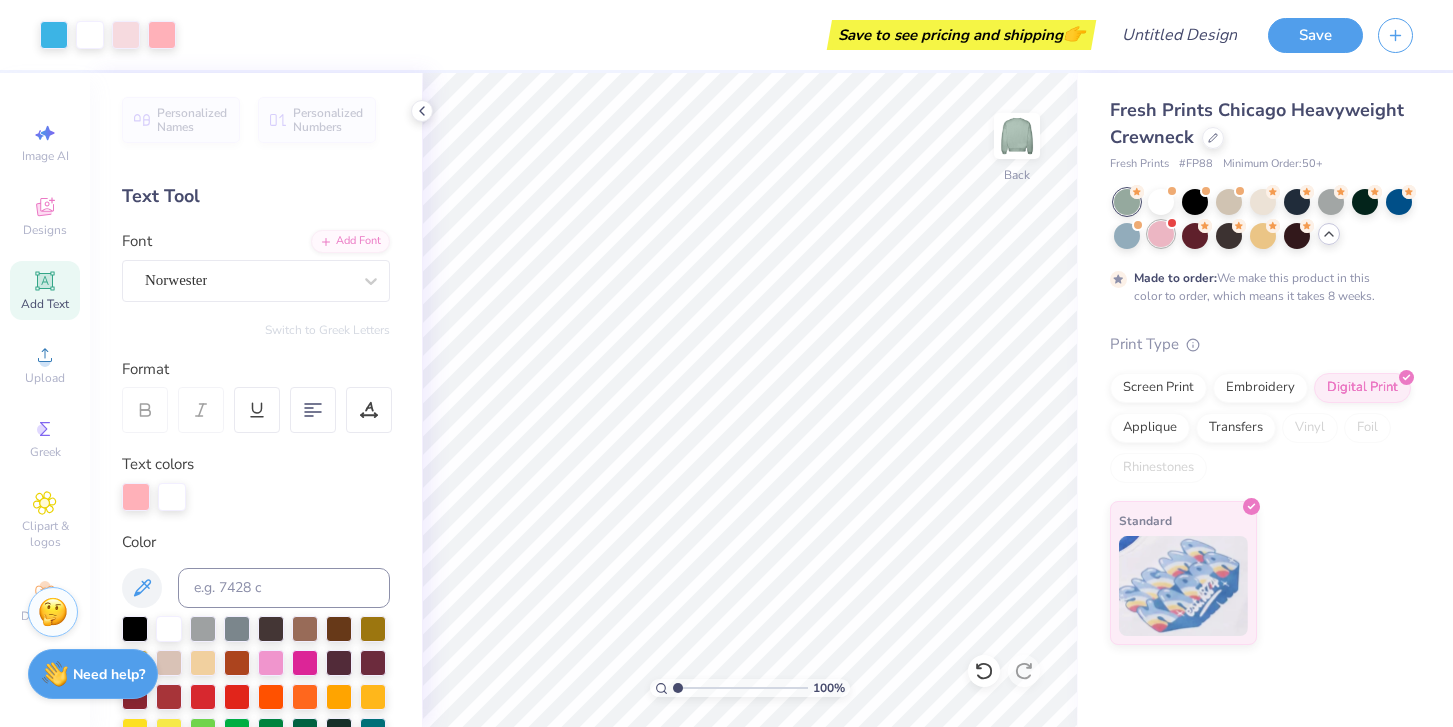 click at bounding box center [1161, 234] 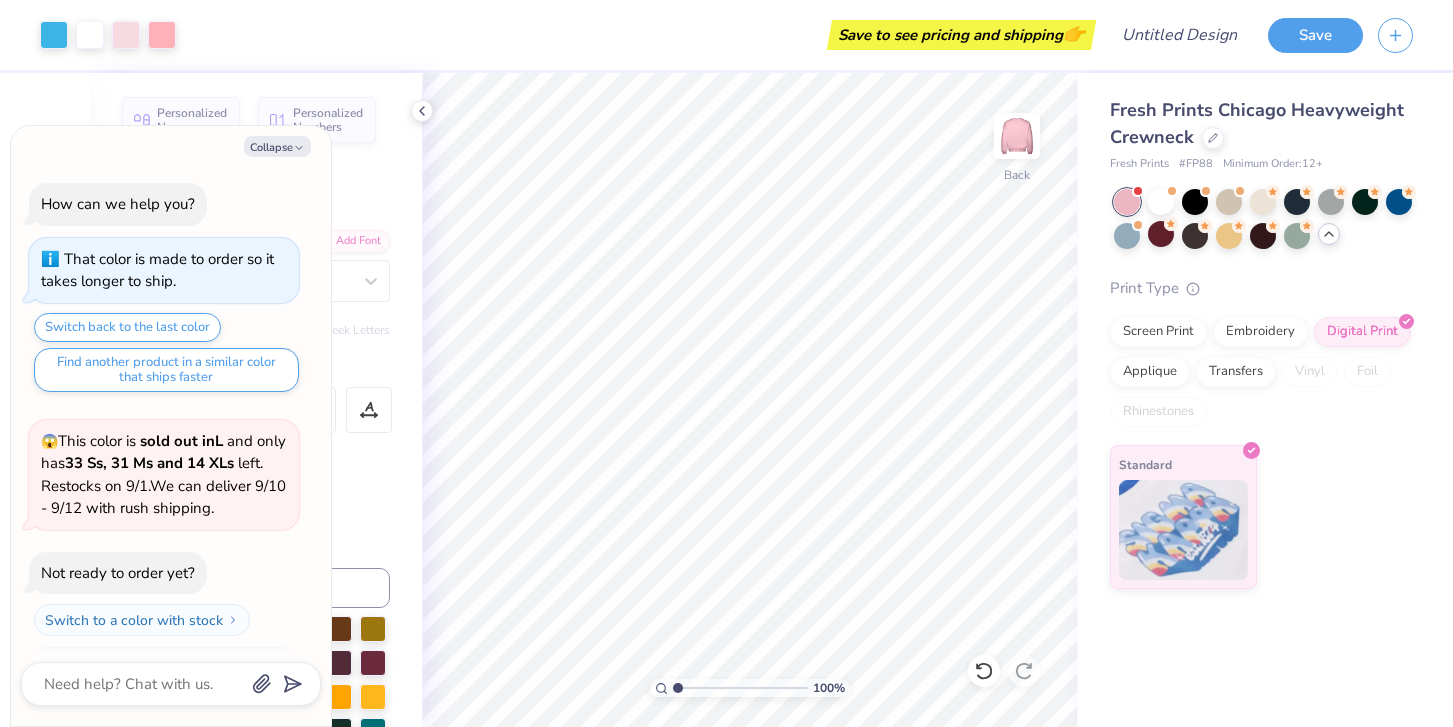 scroll, scrollTop: 94, scrollLeft: 0, axis: vertical 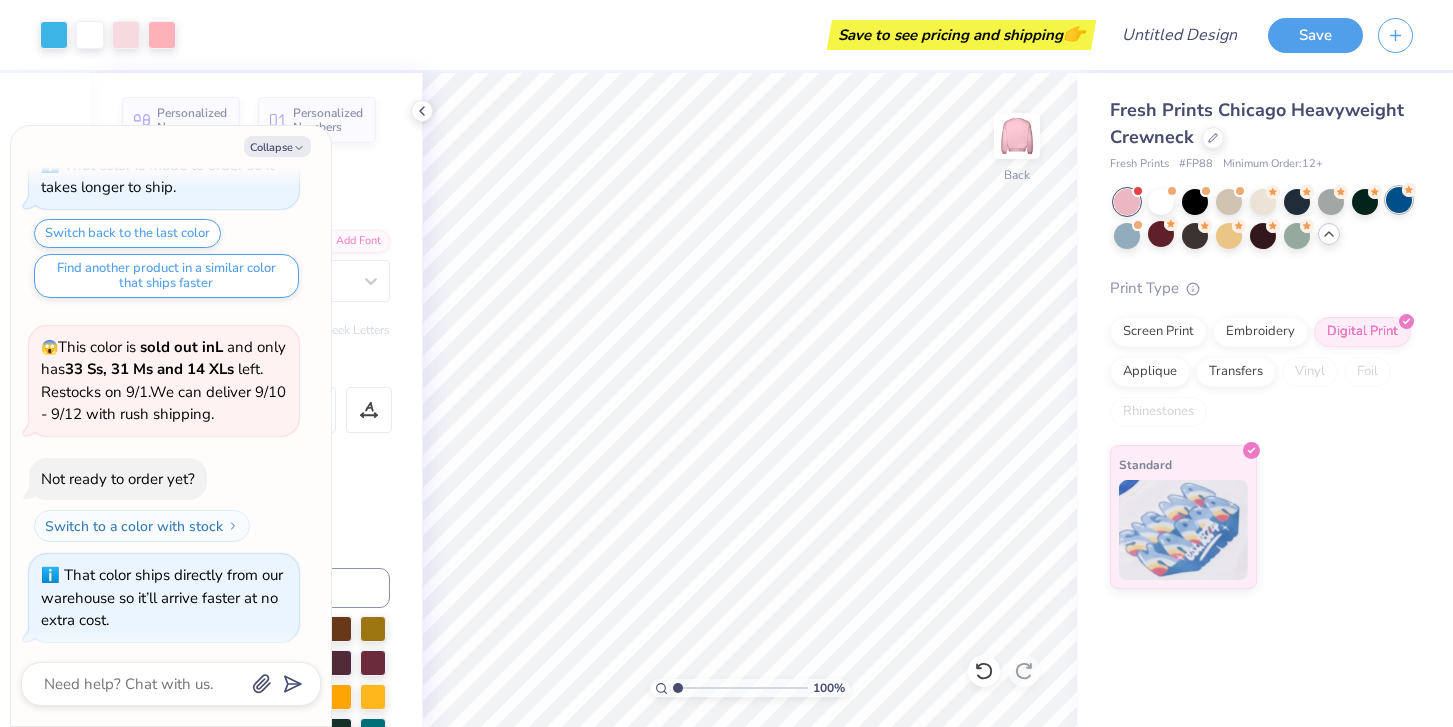 click at bounding box center [1399, 200] 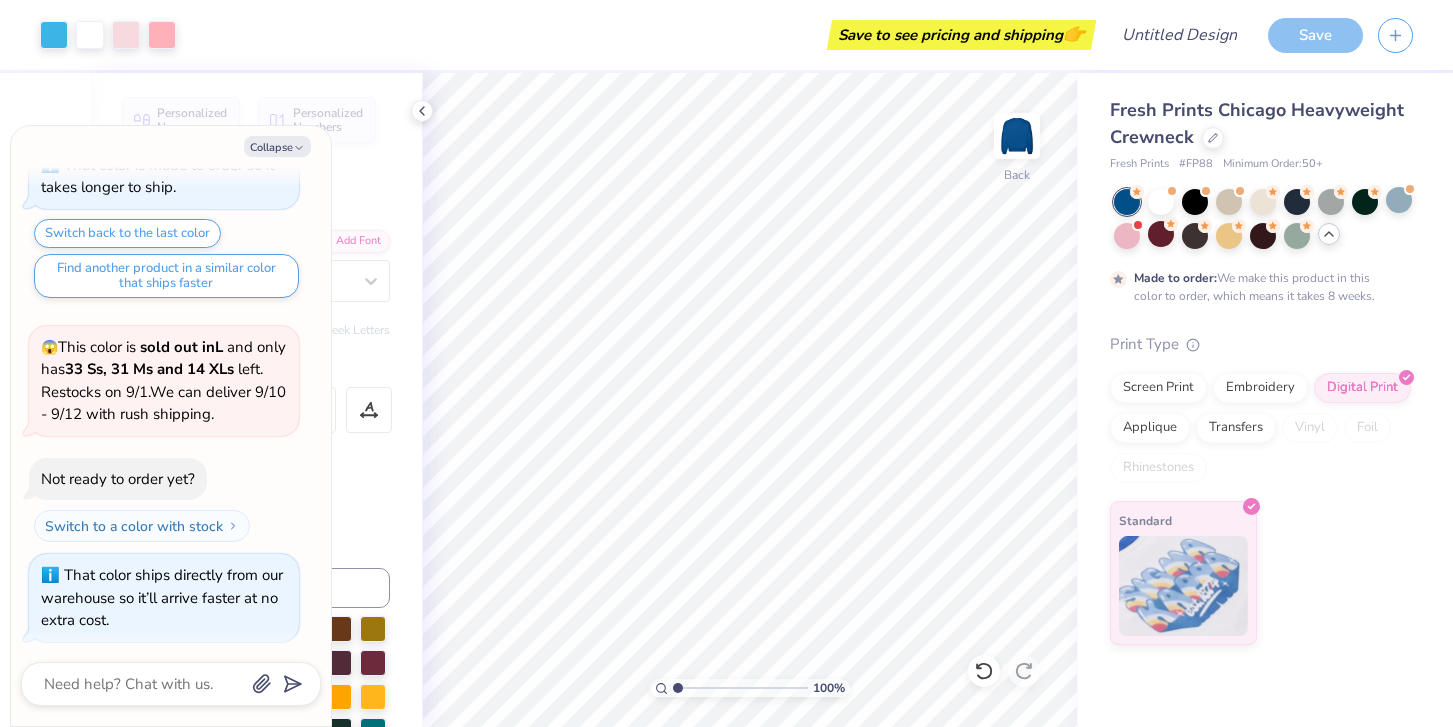 scroll, scrollTop: 259, scrollLeft: 0, axis: vertical 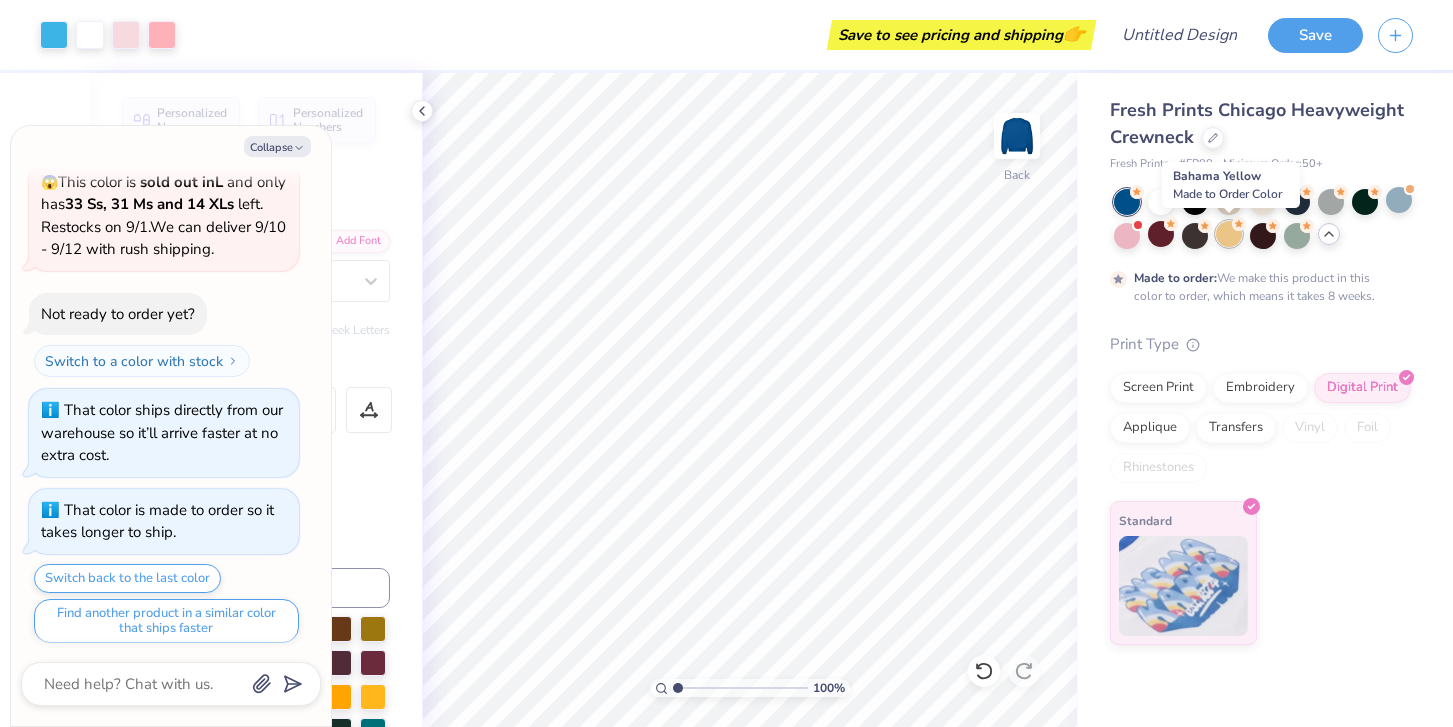 click at bounding box center (1229, 234) 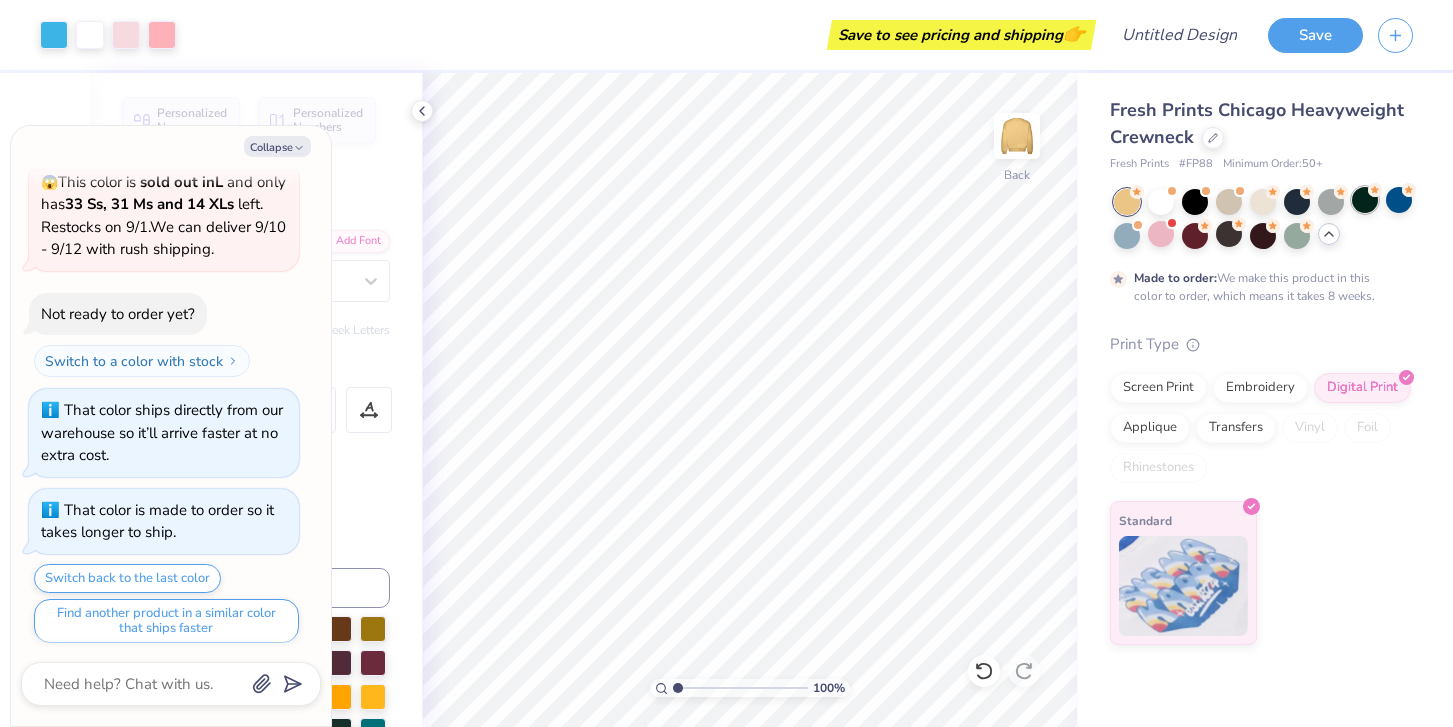 click at bounding box center (1365, 200) 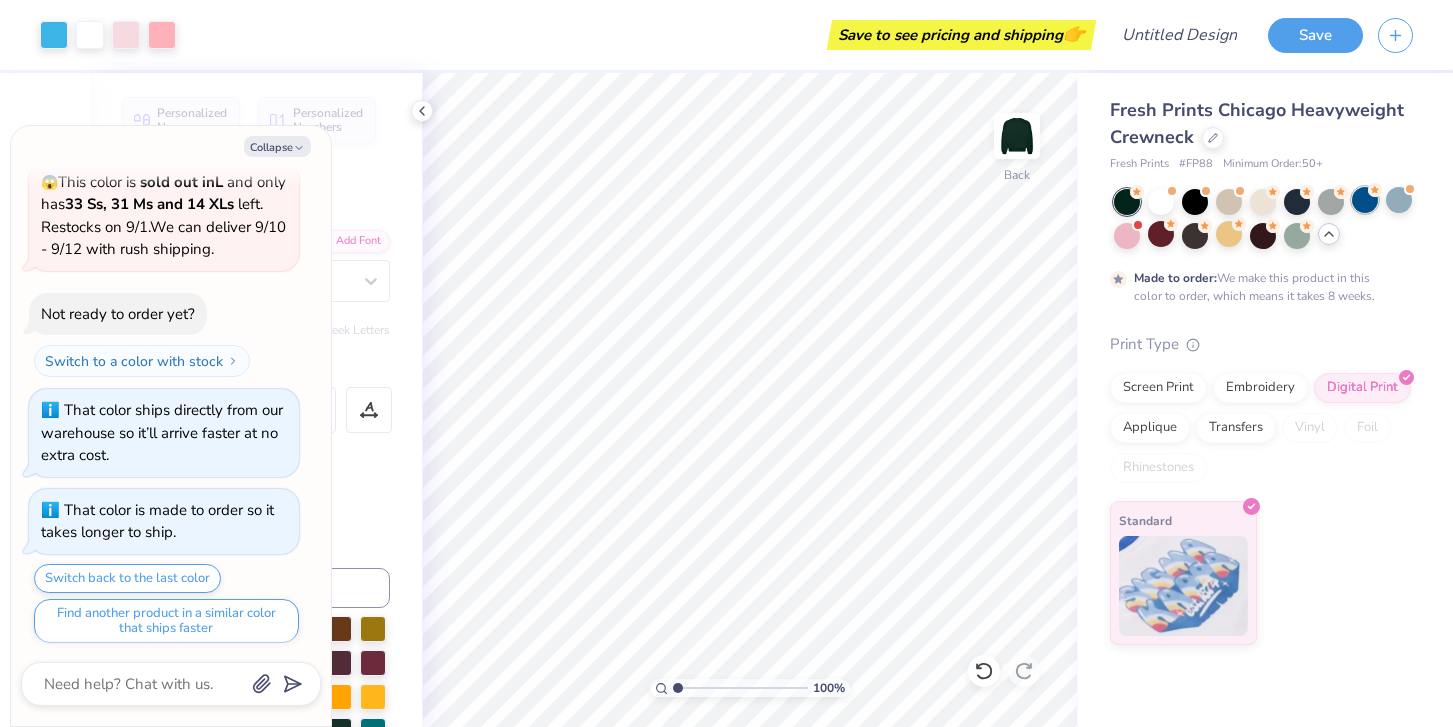 click at bounding box center [1365, 200] 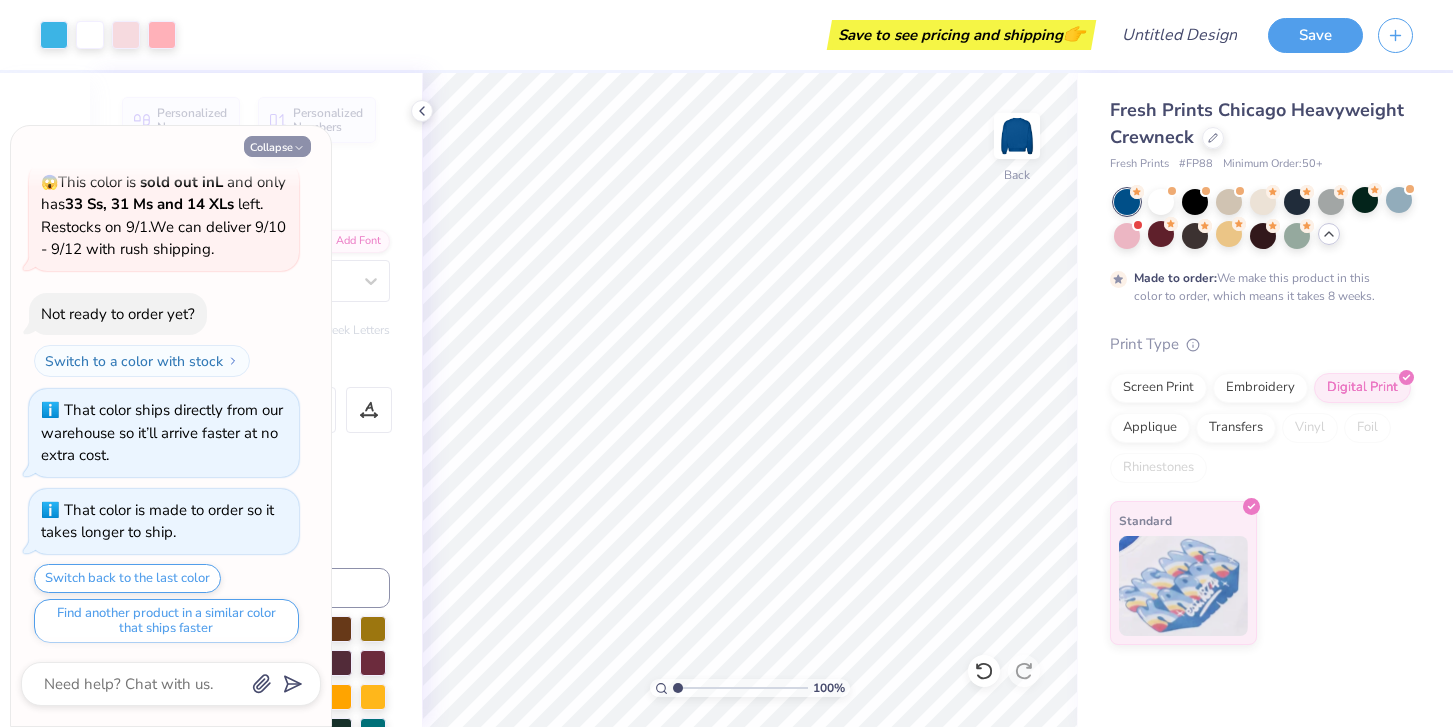 click on "Collapse" at bounding box center (277, 146) 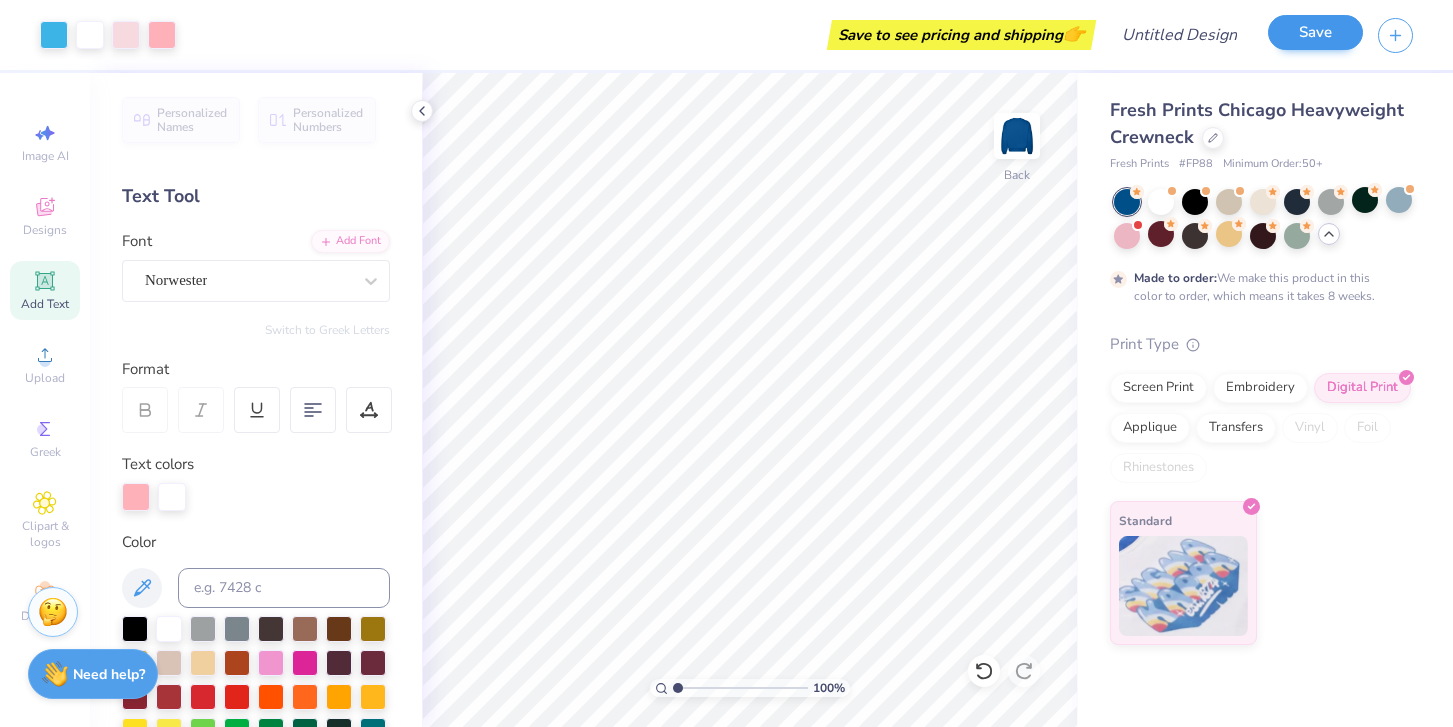 click on "Save" at bounding box center [1315, 32] 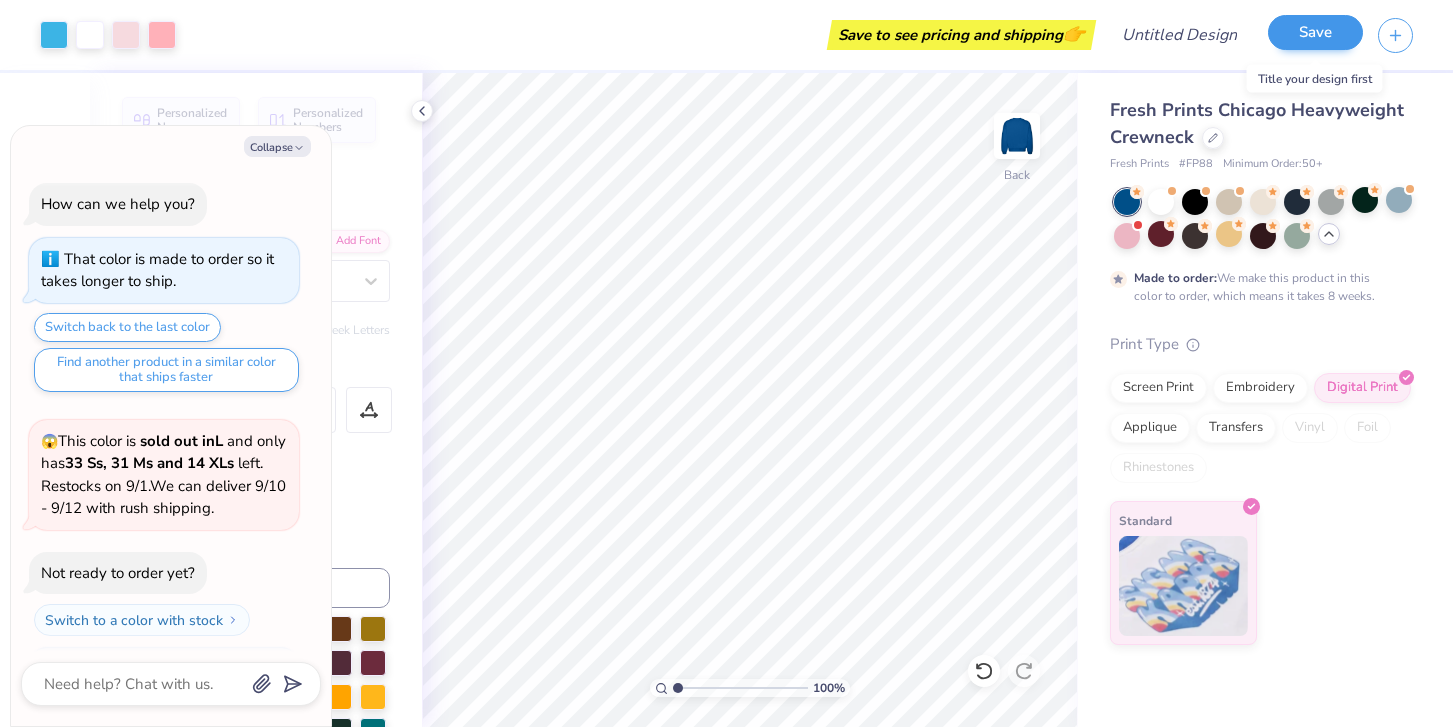 scroll, scrollTop: 313, scrollLeft: 0, axis: vertical 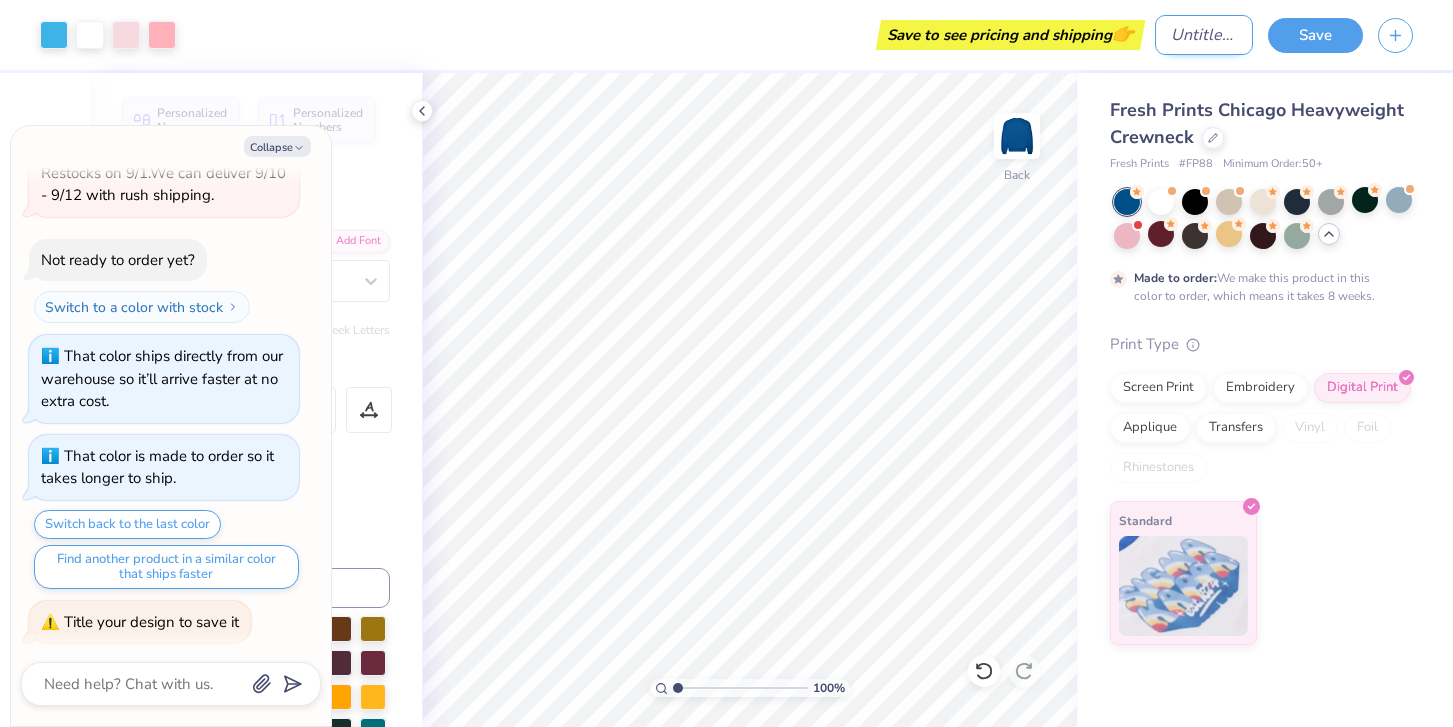 type on "x" 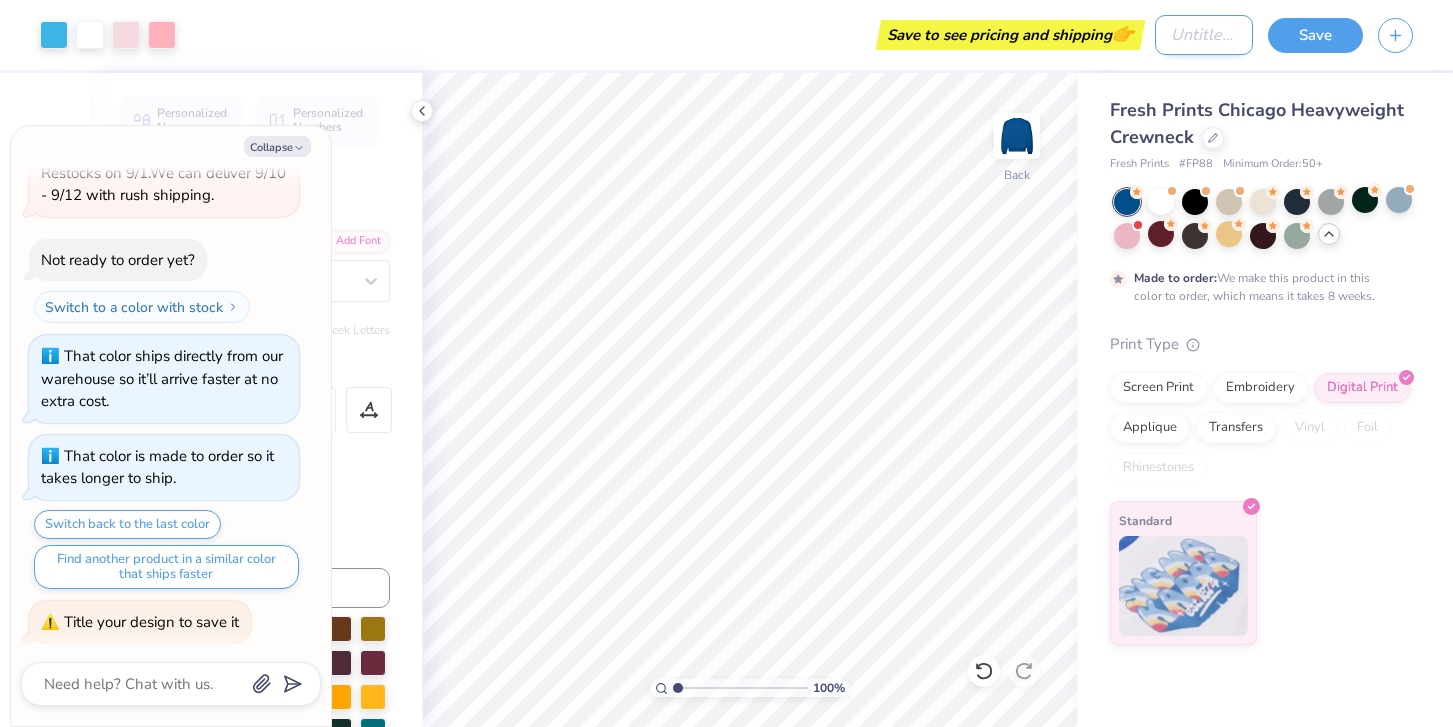 click on "Design Title" at bounding box center (1204, 35) 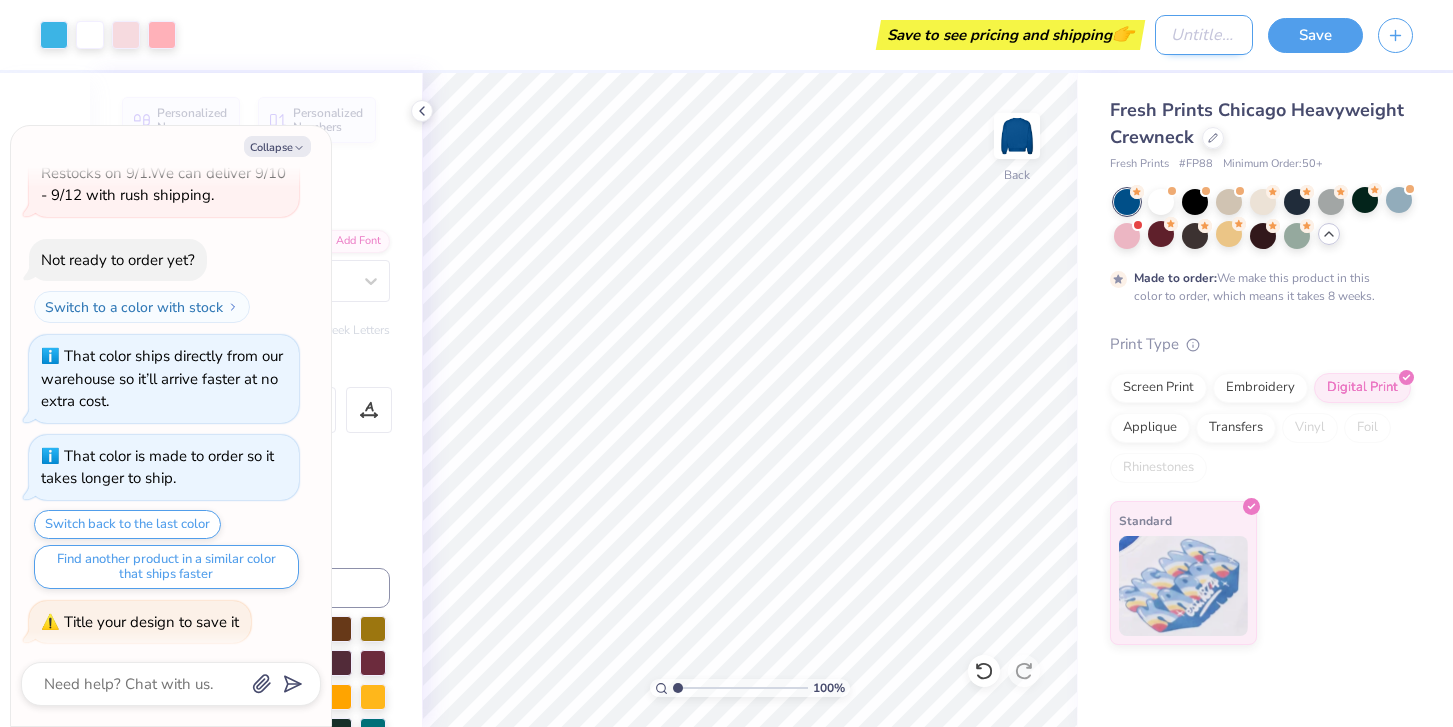 paste on "[FIRST] [LAST] RetroCrewNeck Merch" 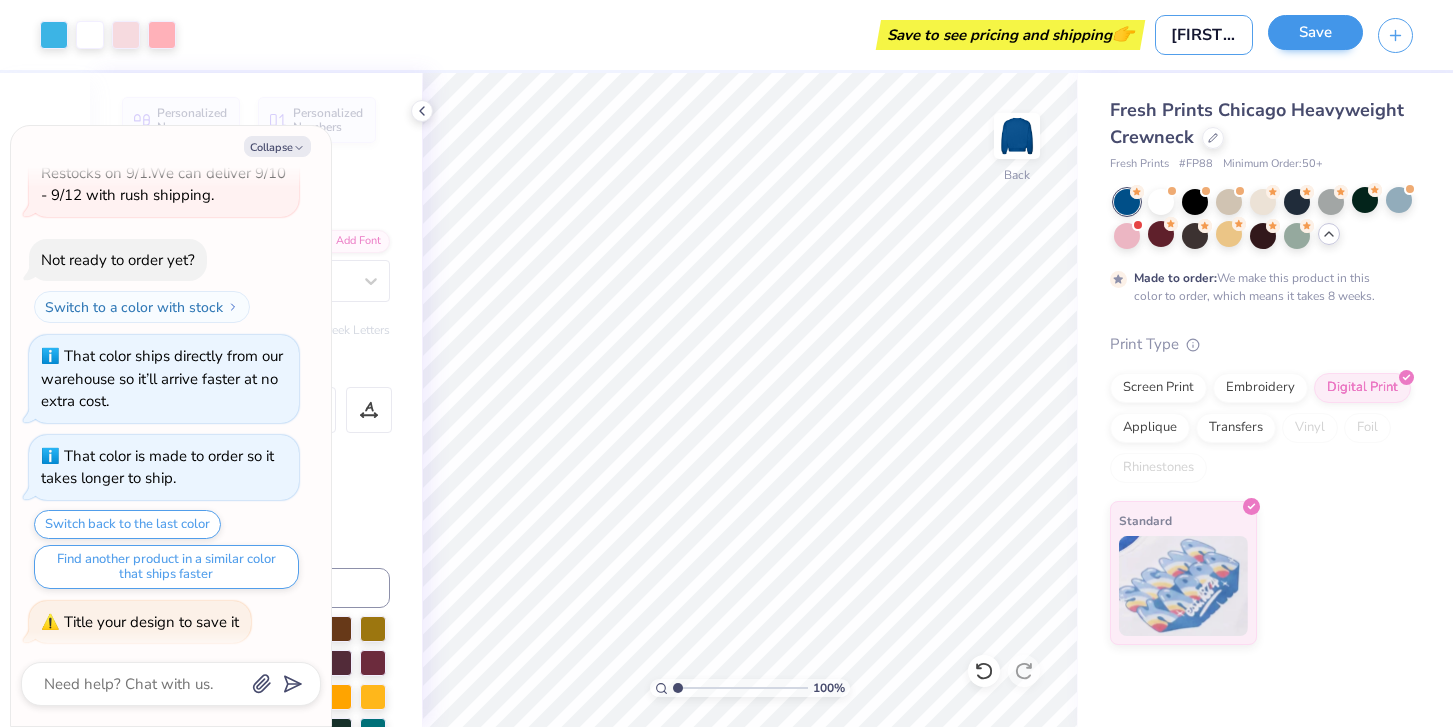 type on "[FIRST] [LAST] RetroCrewNeck Merch" 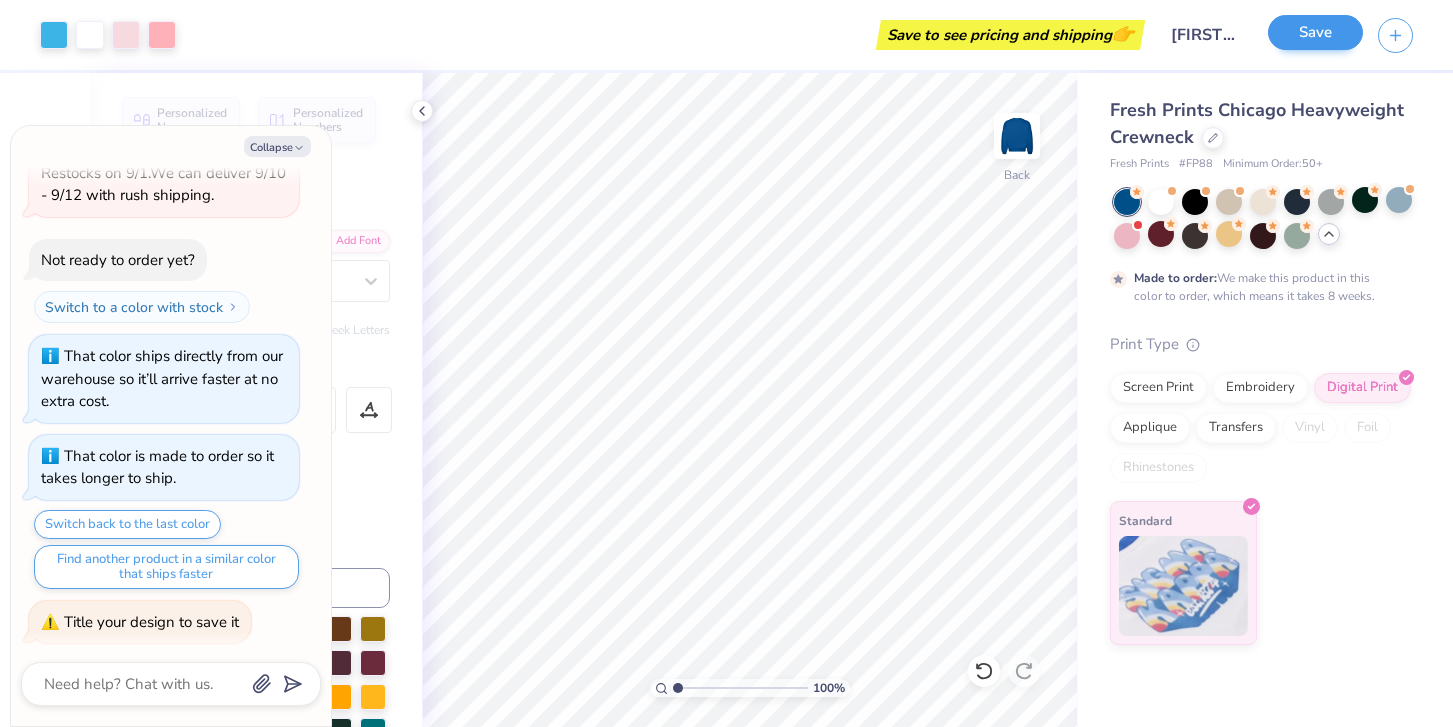 click on "Save" at bounding box center [1315, 32] 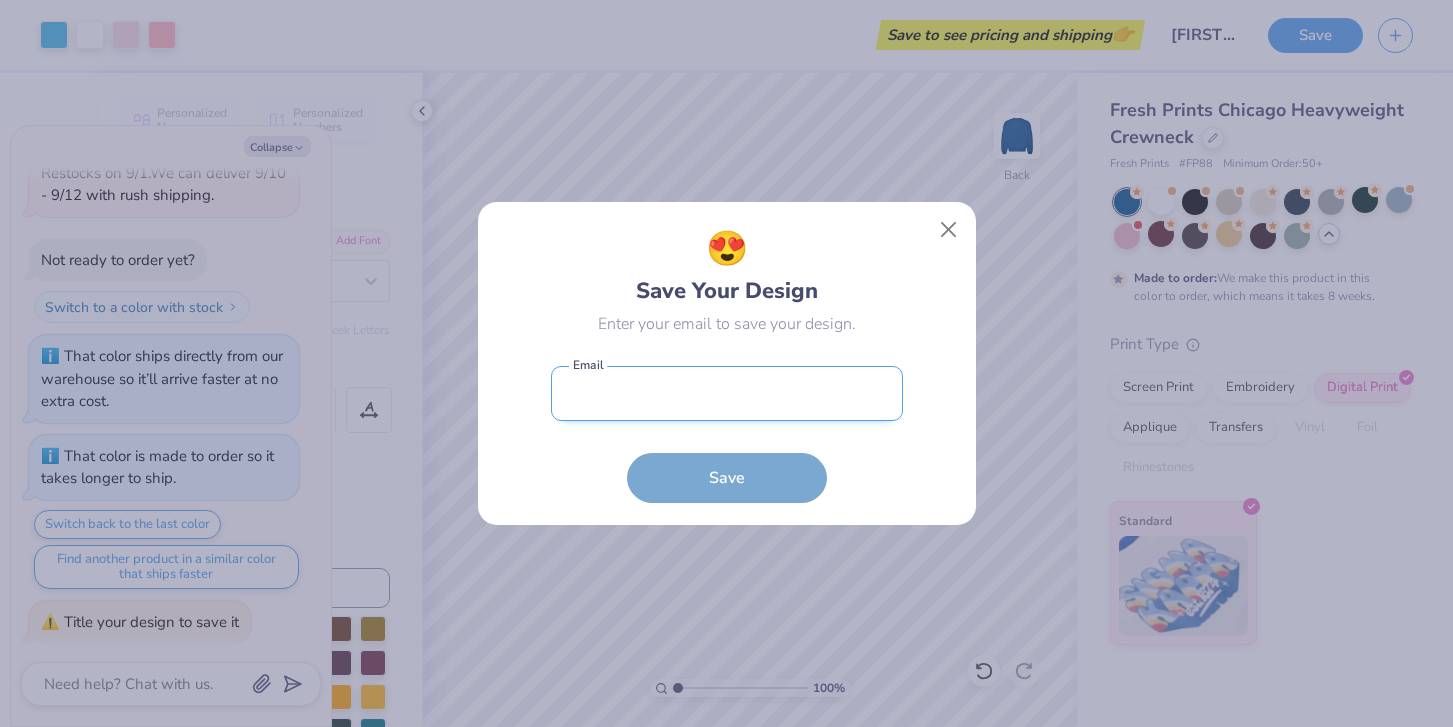 click at bounding box center (727, 393) 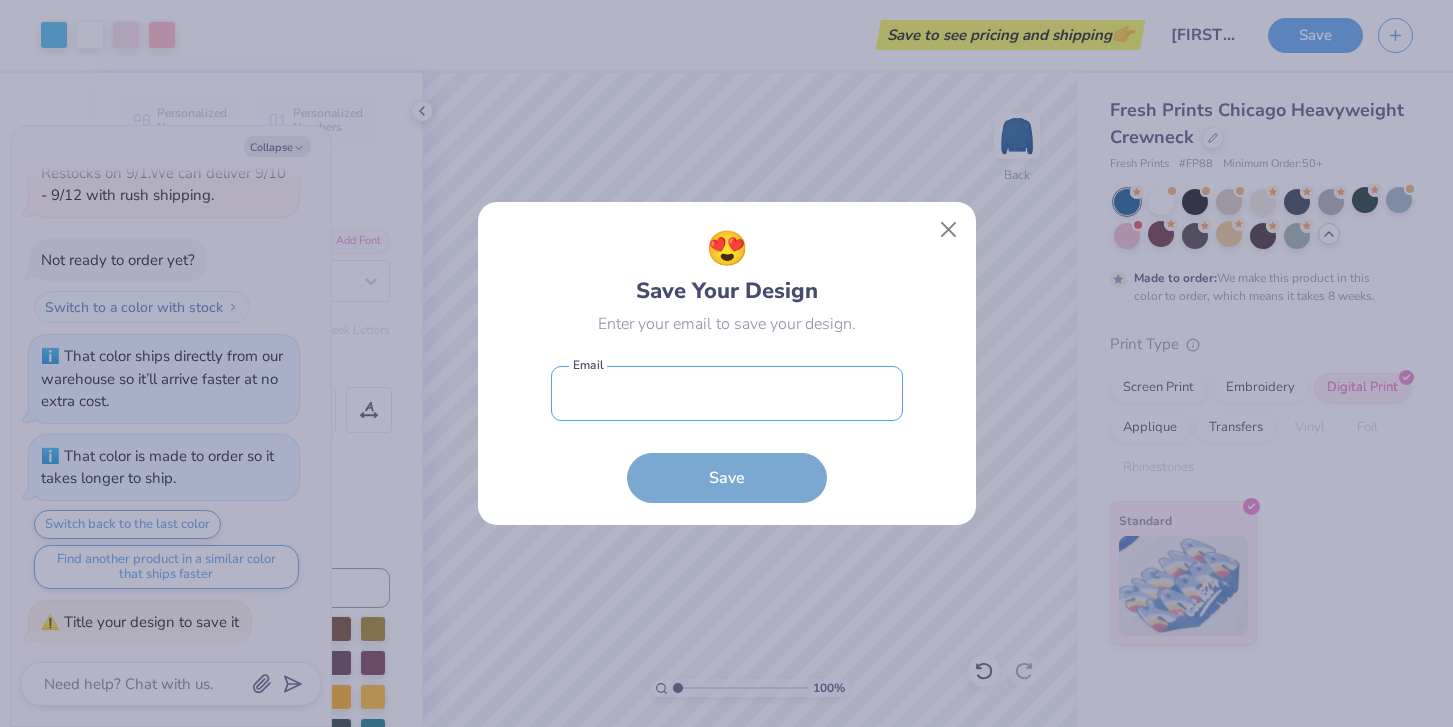 paste on "[EMAIL]" 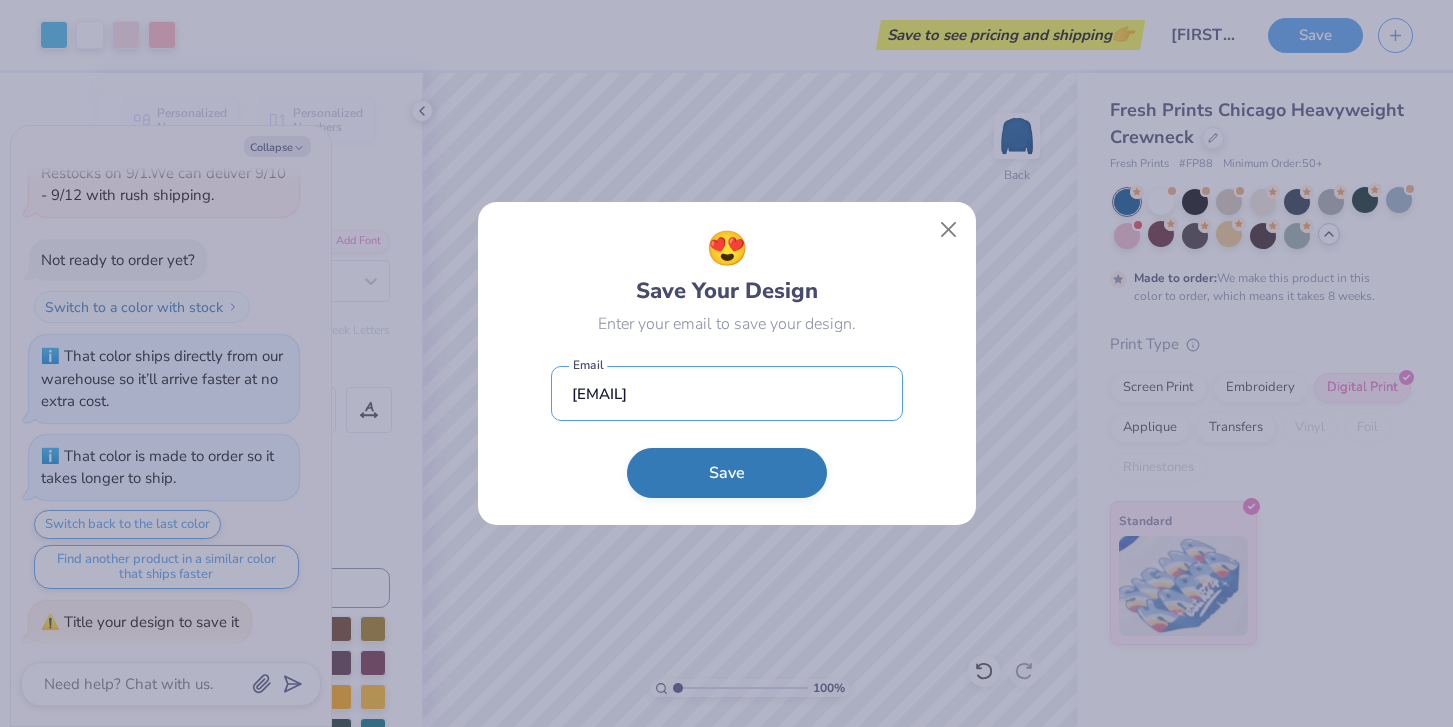 type on "[EMAIL]" 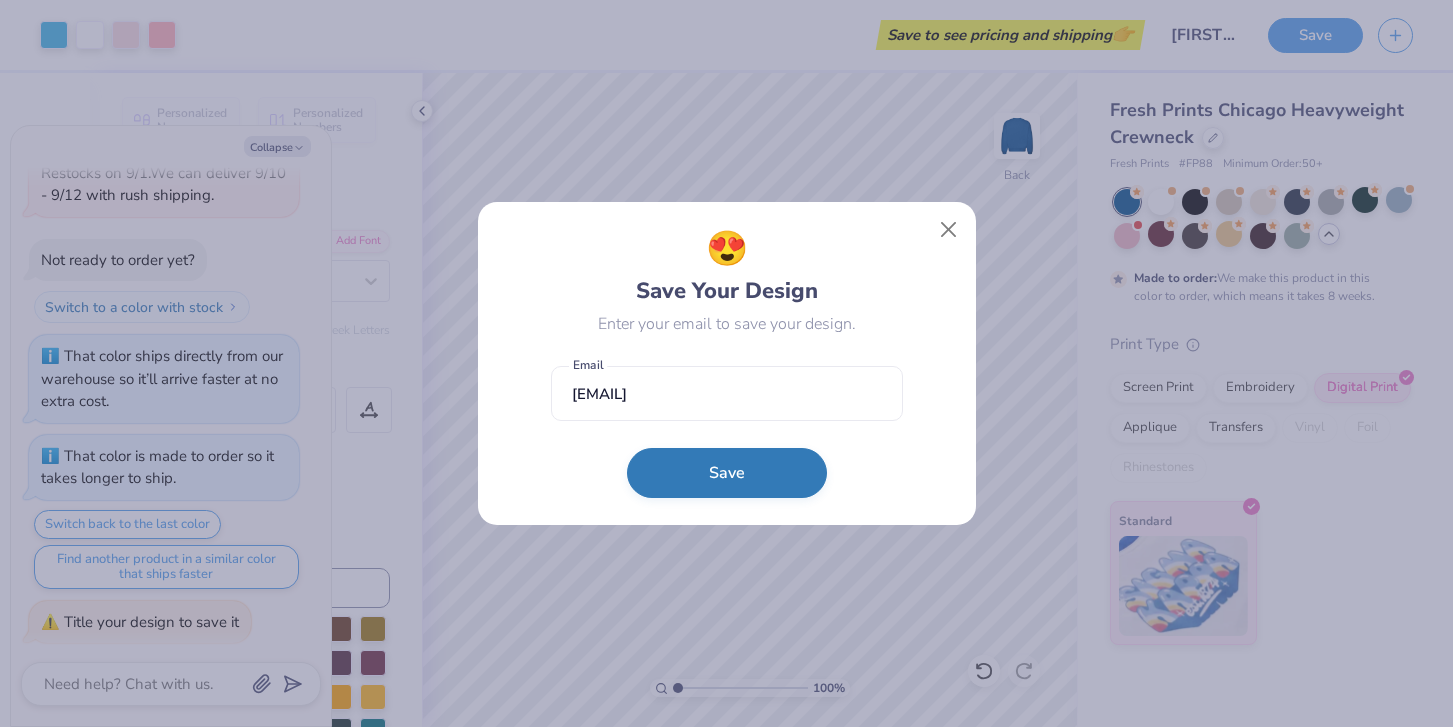 click on "Save" at bounding box center (727, 473) 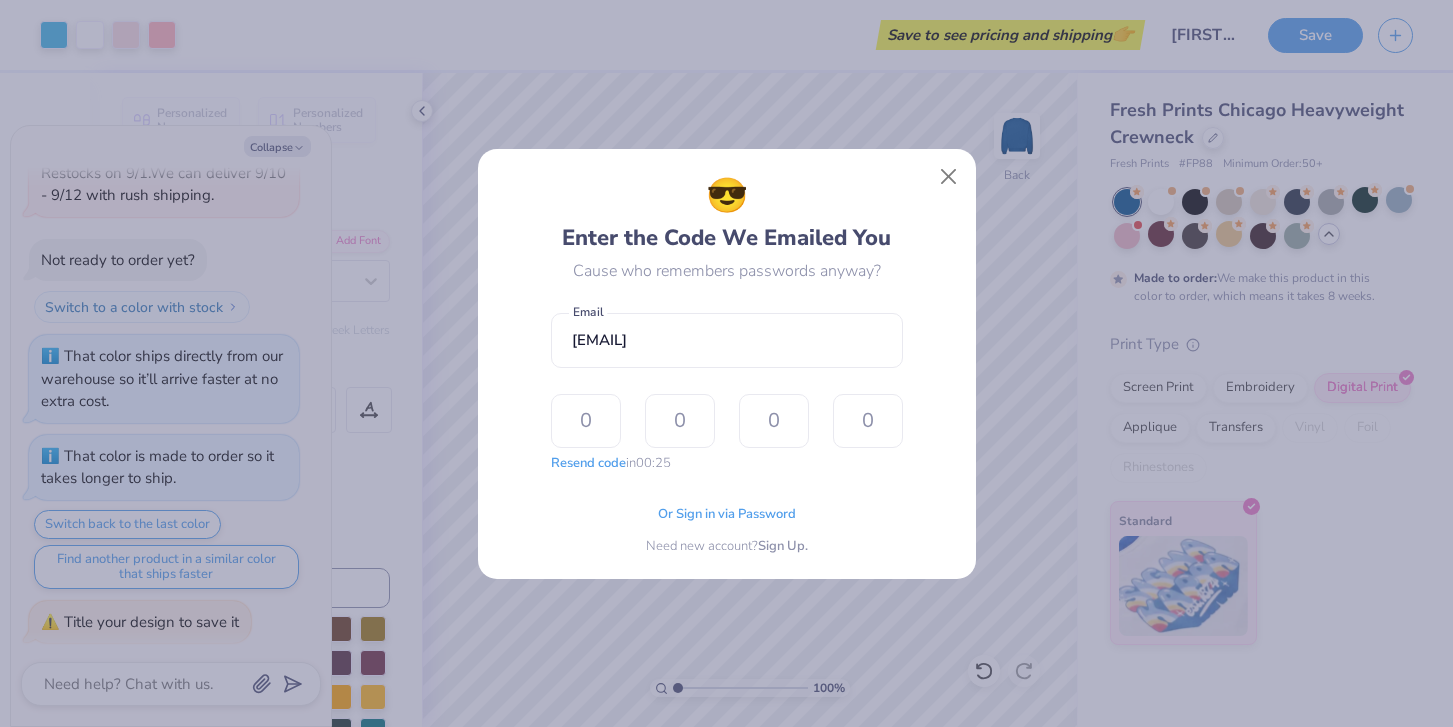 click on "😎 Enter the Code We Emailed You Cause who remembers passwords anyway? [EMAIL] Email Resend code  in  00:25 The design tool encountered an unexpected error and couldn’t send the OTP code. Please try requesting it again. Or Sign in via Password Need new account?  Sign Up." at bounding box center (726, 363) 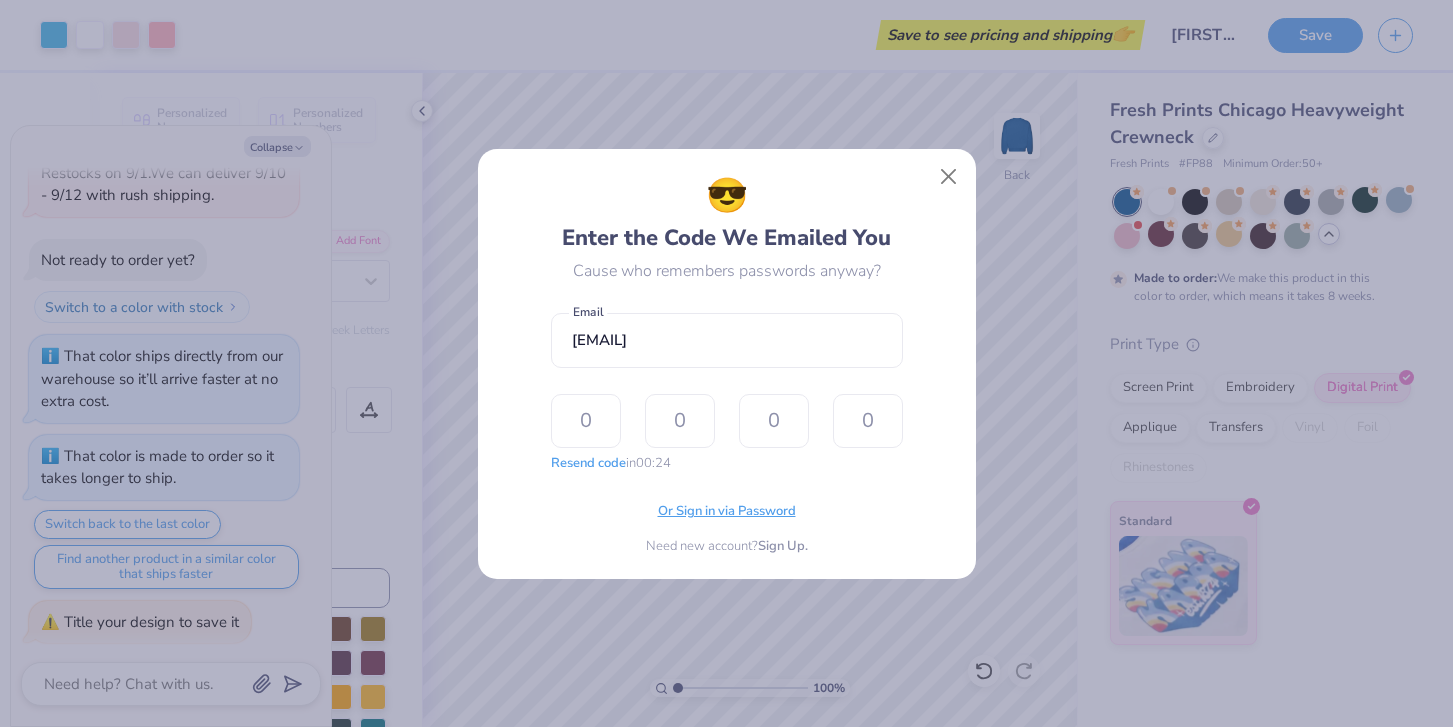 click on "Or Sign in via Password" at bounding box center (727, 512) 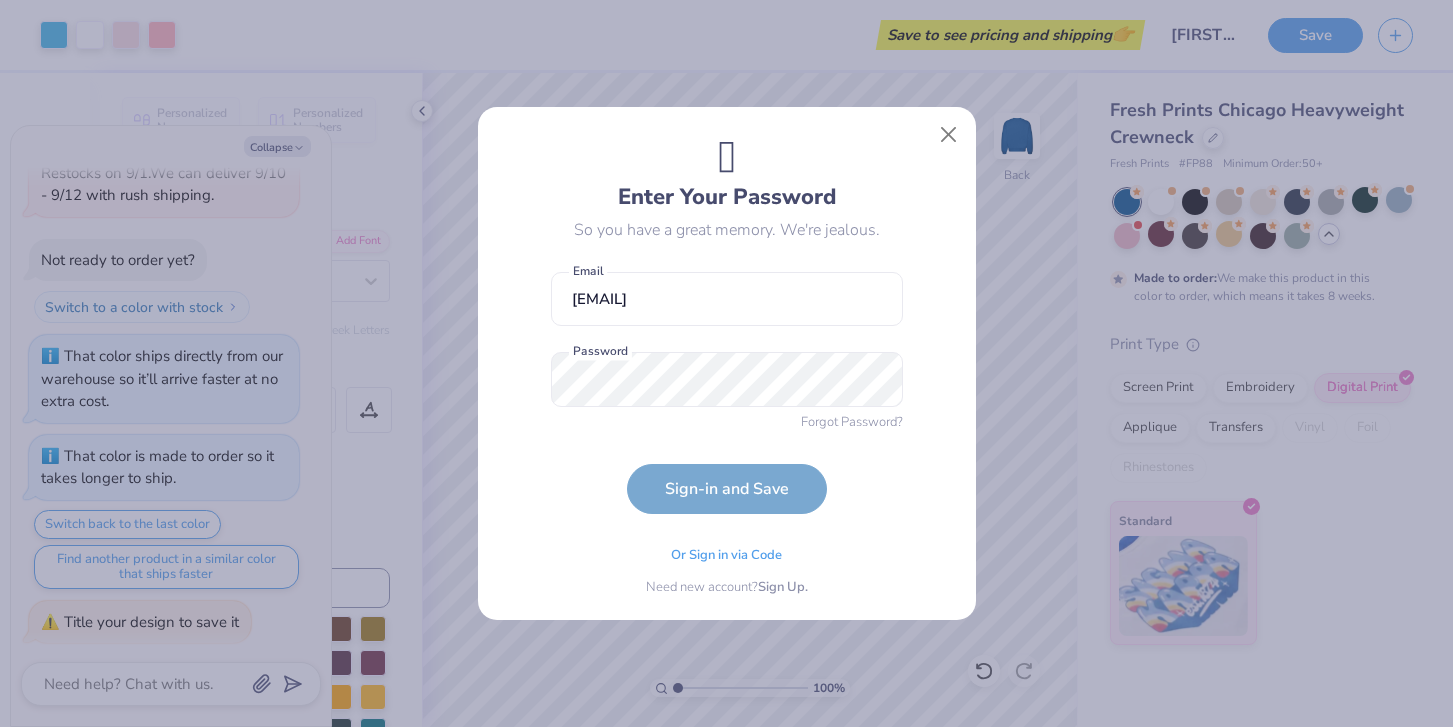 click on "Sign-in and Save" at bounding box center (727, 489) 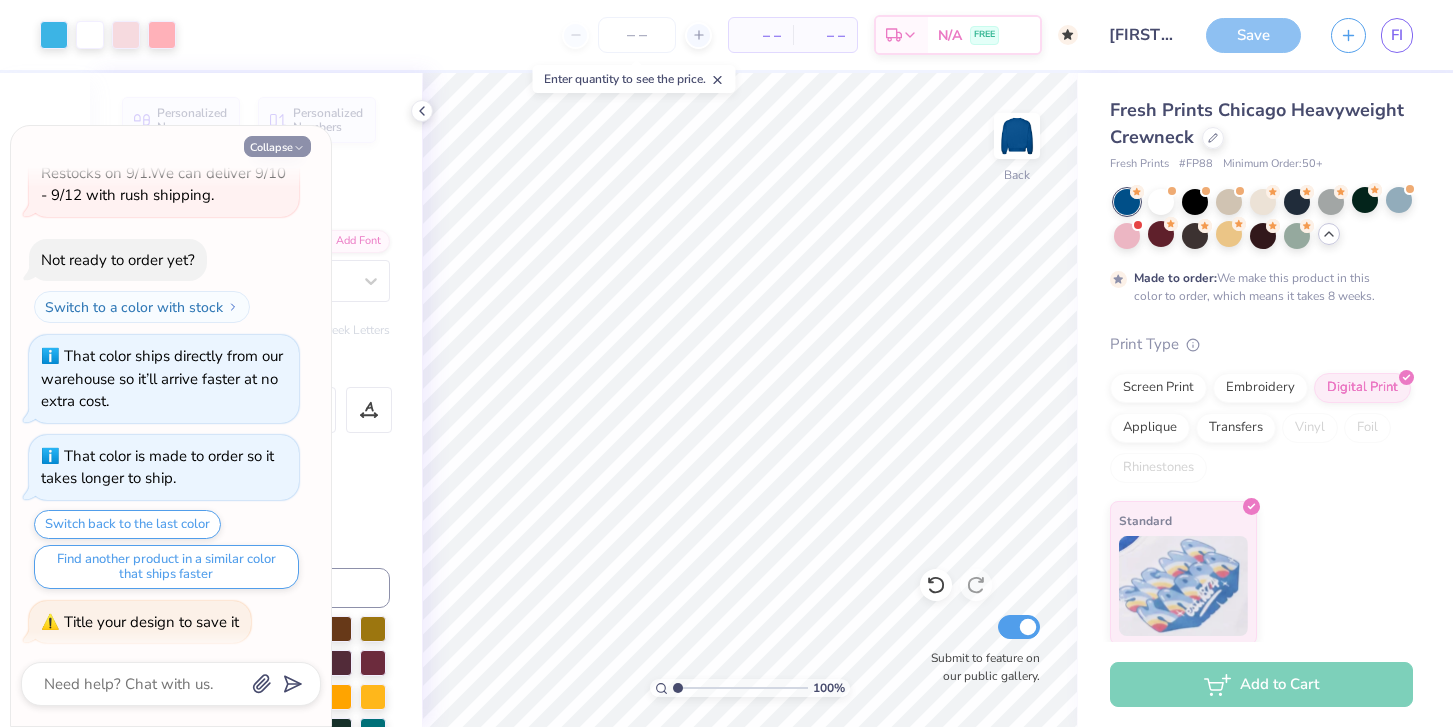 click 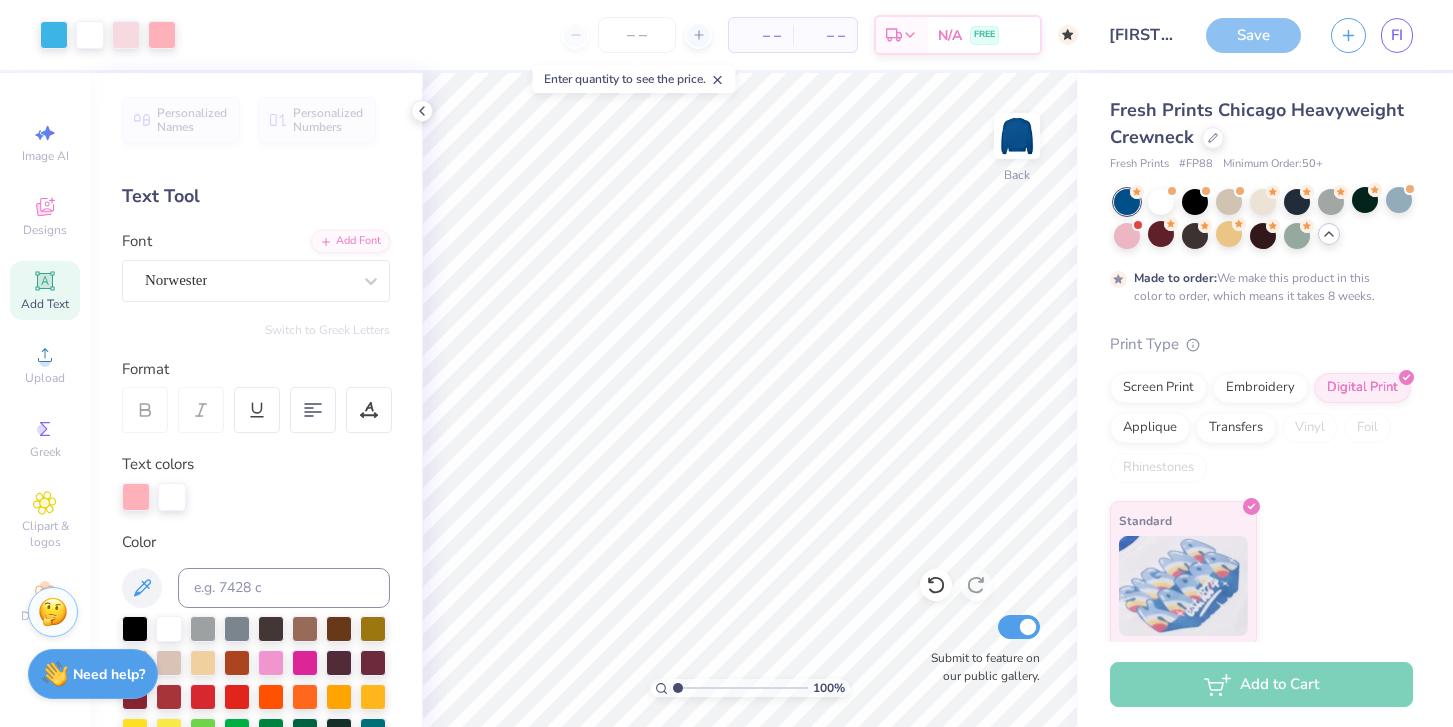 type on "x" 